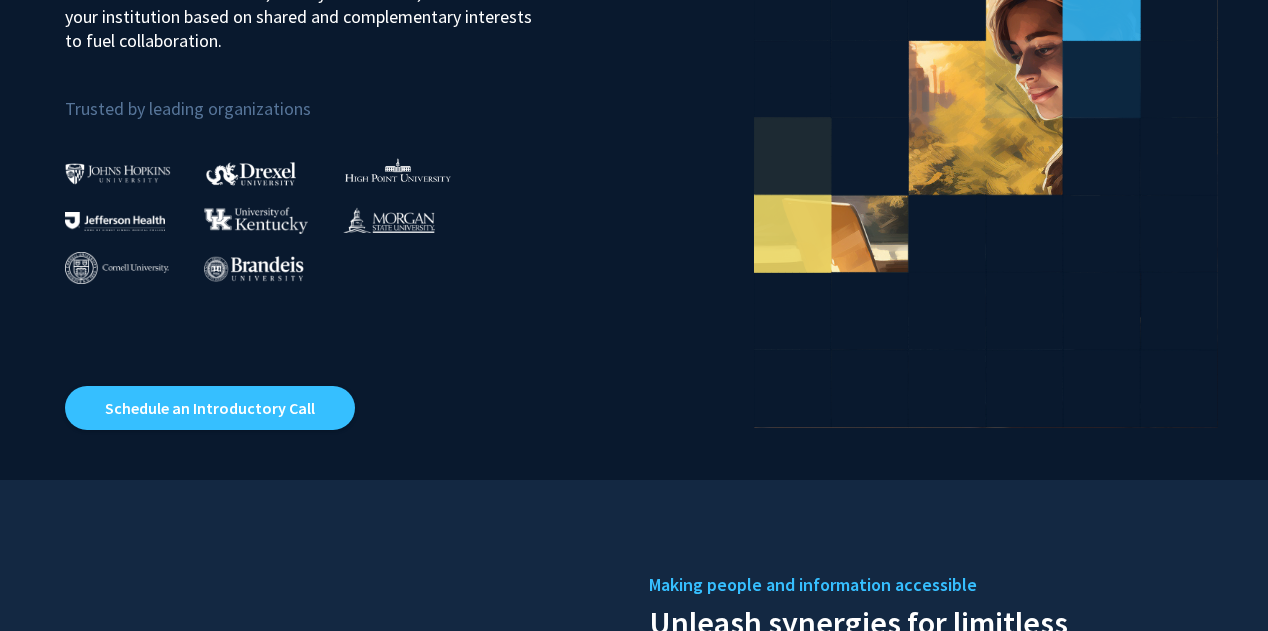 scroll, scrollTop: 0, scrollLeft: 0, axis: both 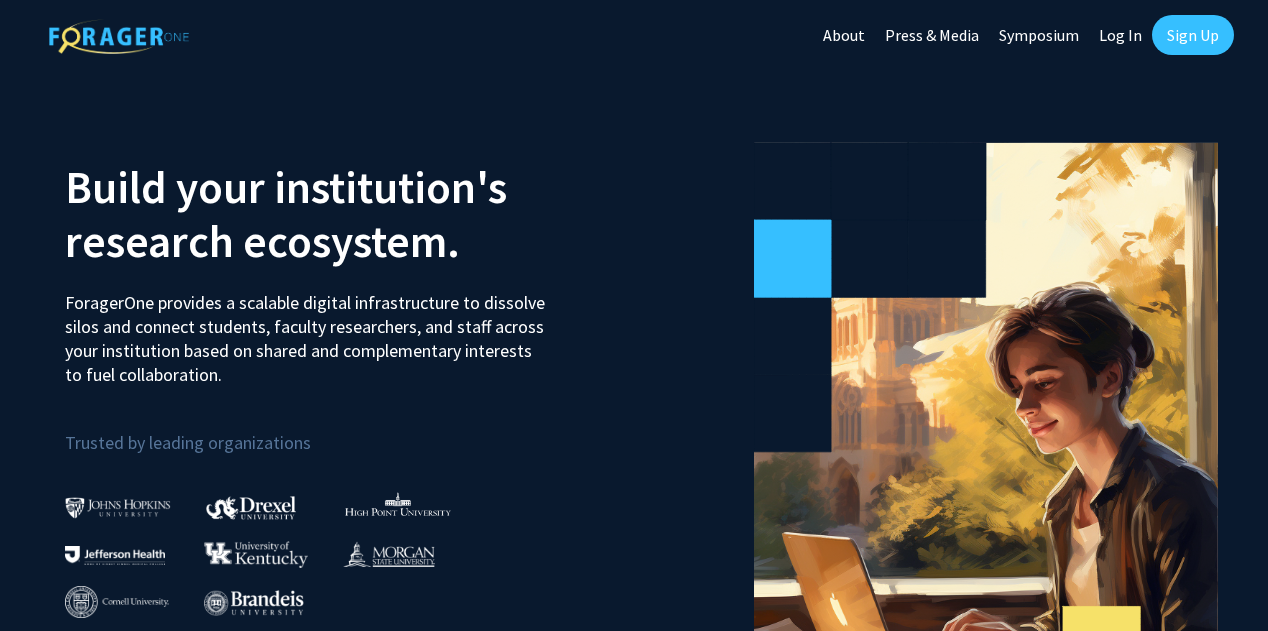 click on "Sign Up" 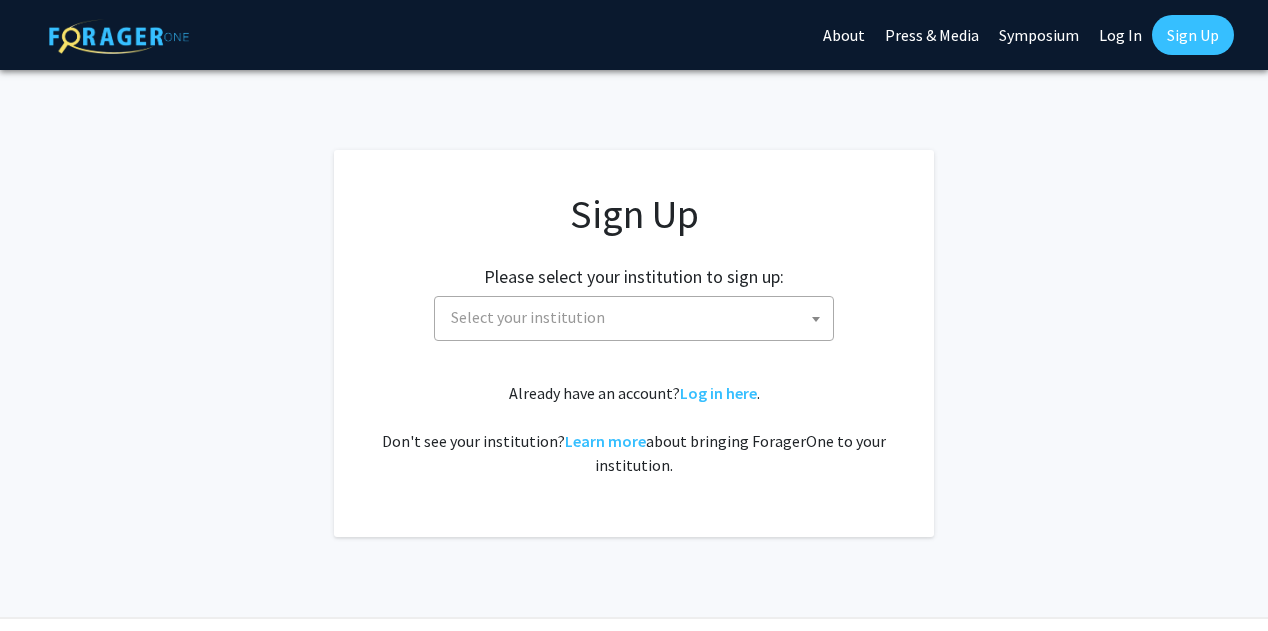 click on "Select your institution" at bounding box center [638, 317] 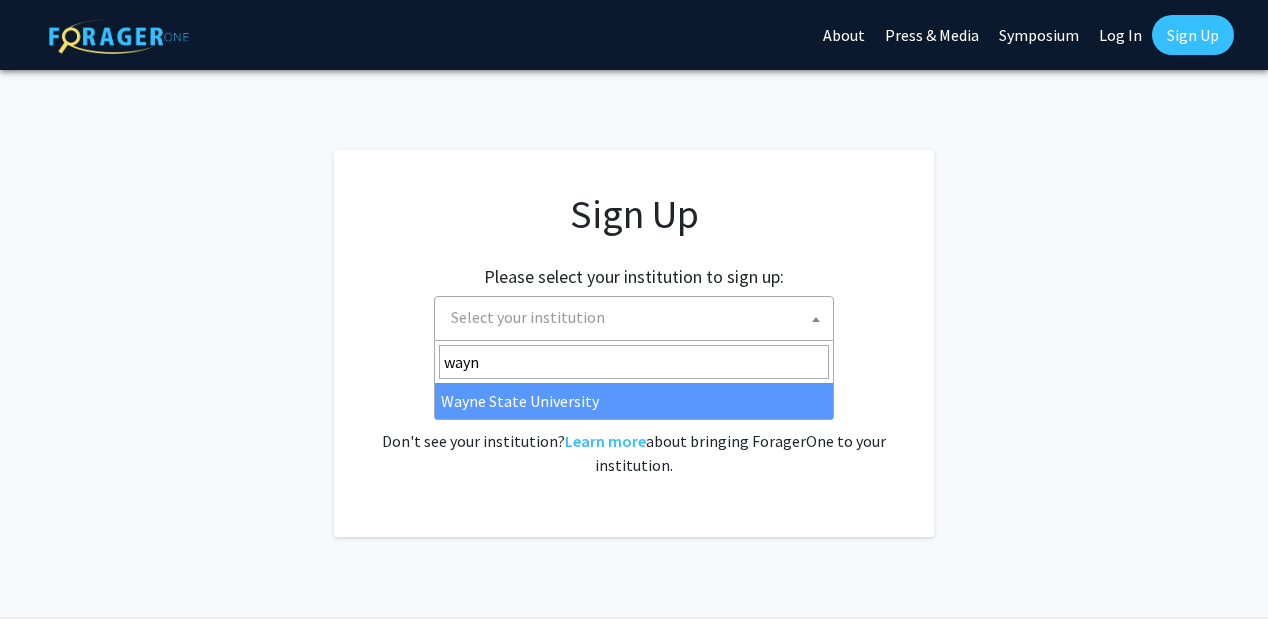 type on "wayn" 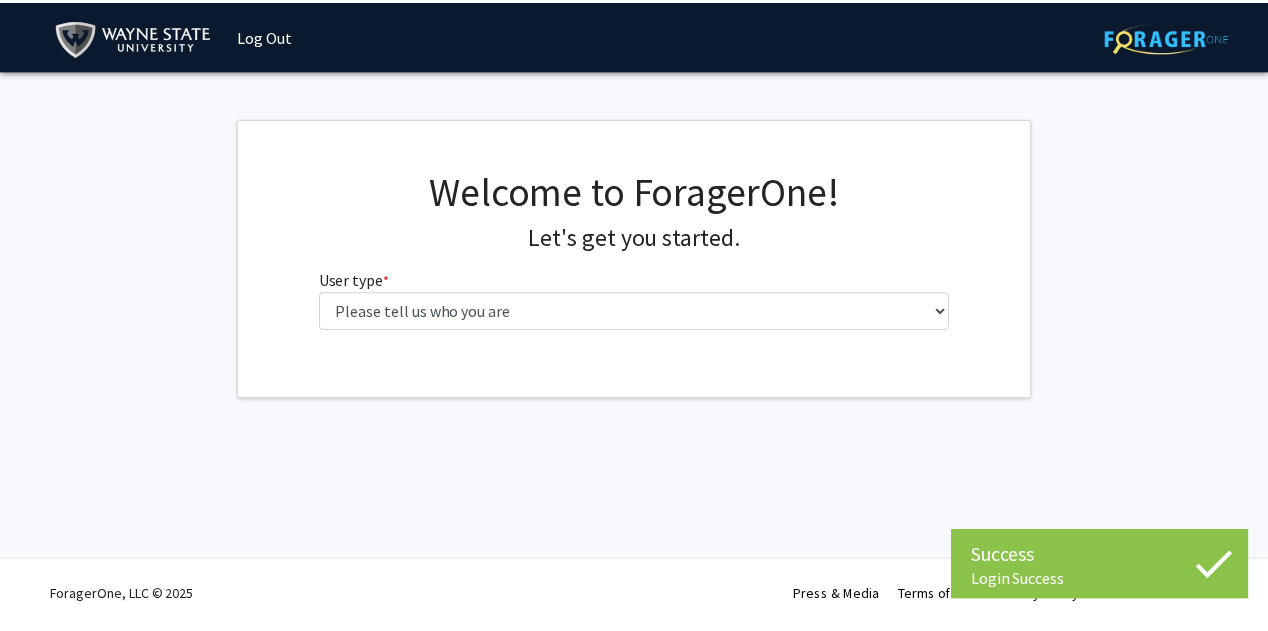 scroll, scrollTop: 0, scrollLeft: 0, axis: both 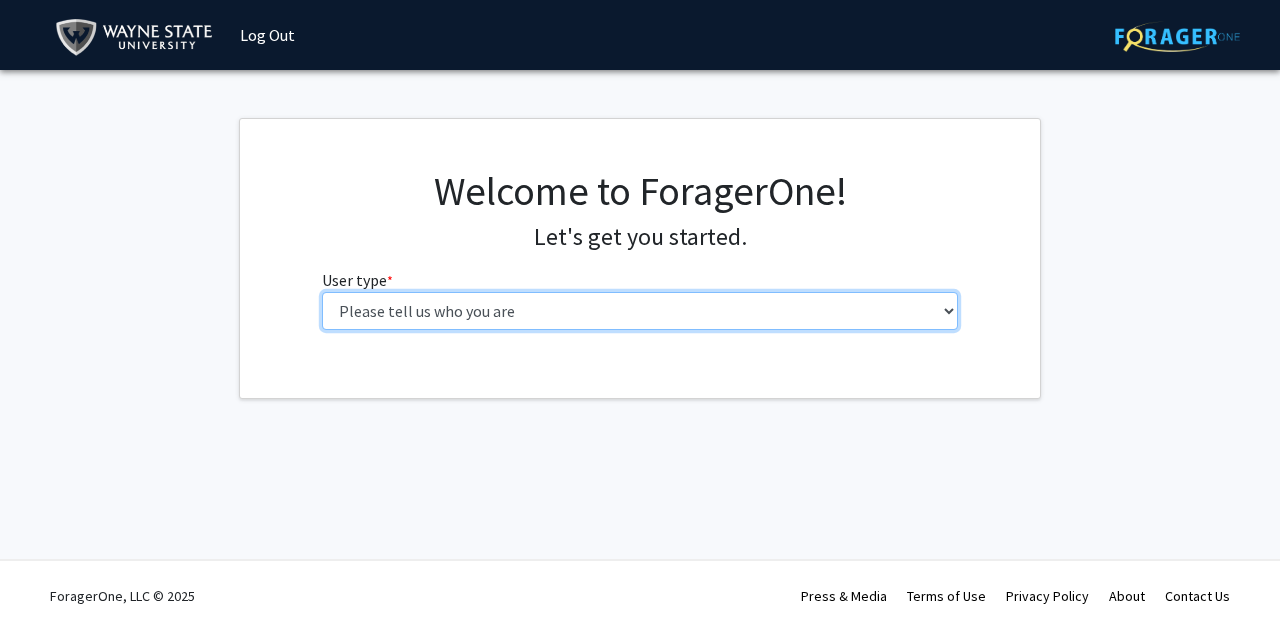 click on "Please tell us who you are  Undergraduate Student   Master's Student   Doctoral Candidate (PhD, MD, DMD, PharmD, etc.)   Postdoctoral Researcher / Research Staff / Medical Resident / Medical Fellow   Faculty   Administrative Staff" at bounding box center [640, 311] 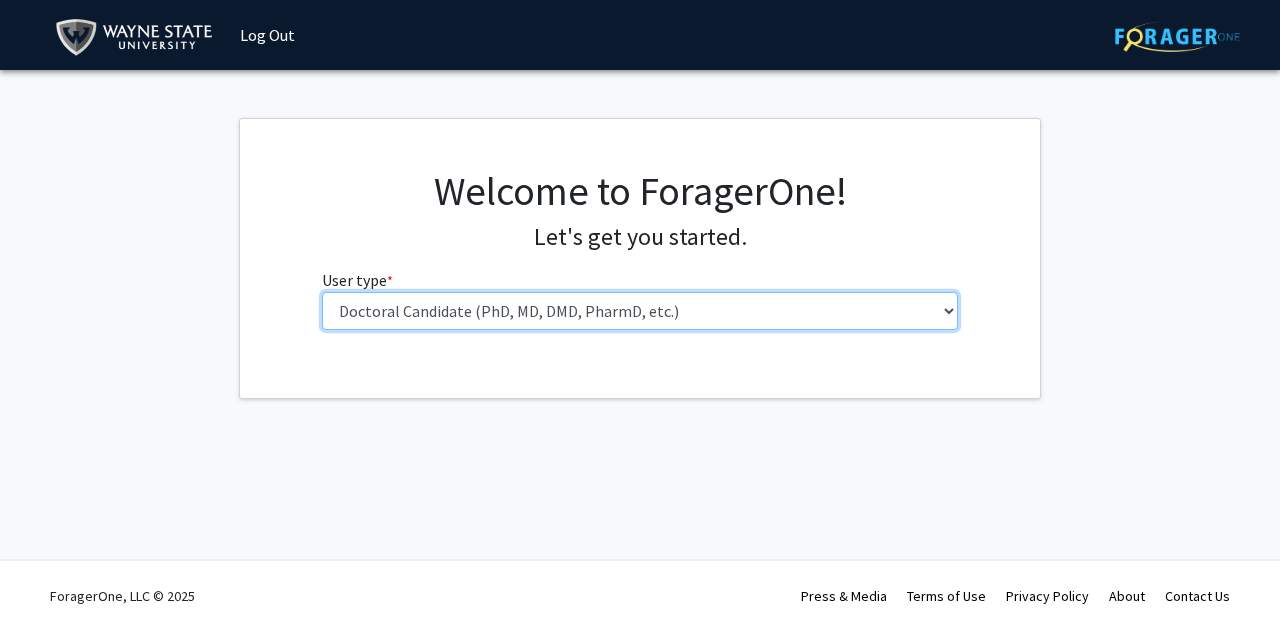 click on "Please tell us who you are  Undergraduate Student   Master's Student   Doctoral Candidate (PhD, MD, DMD, PharmD, etc.)   Postdoctoral Researcher / Research Staff / Medical Resident / Medical Fellow   Faculty   Administrative Staff" at bounding box center [640, 311] 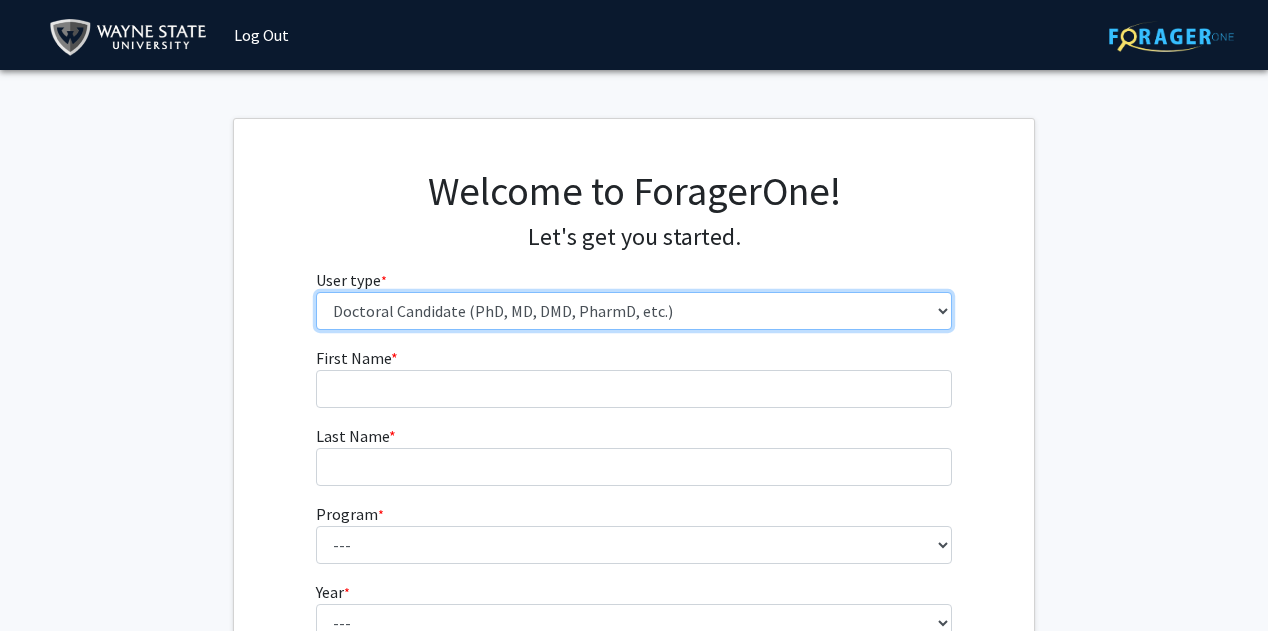 scroll, scrollTop: 56, scrollLeft: 0, axis: vertical 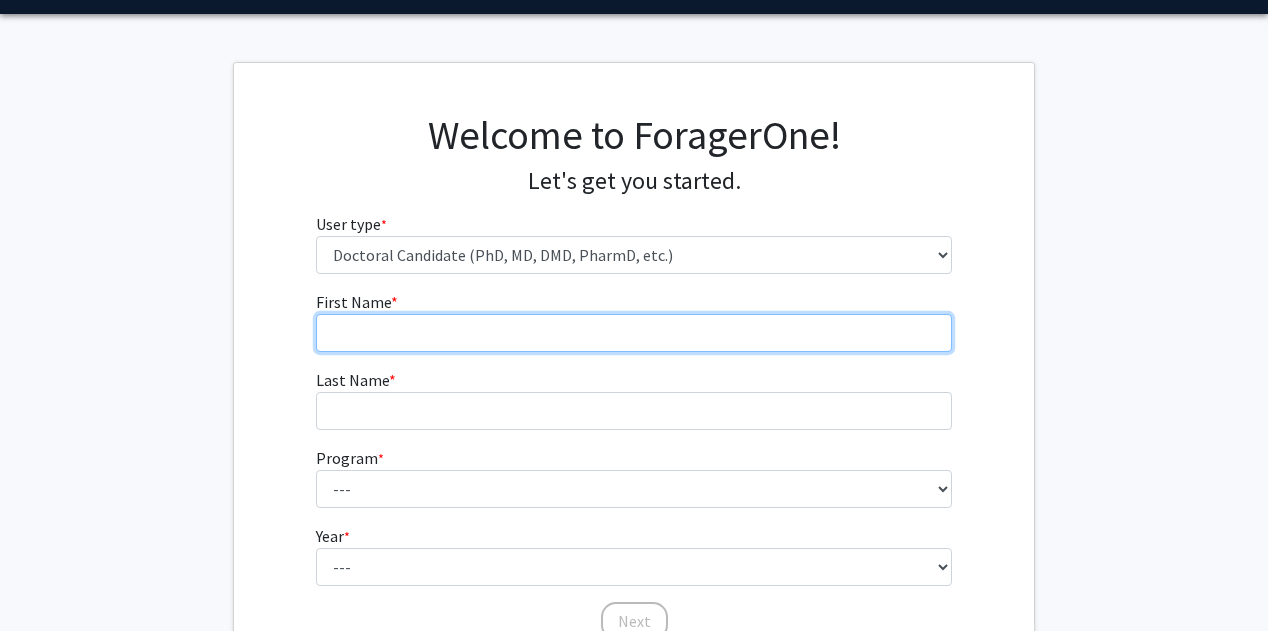 click on "First Name * required" at bounding box center [634, 333] 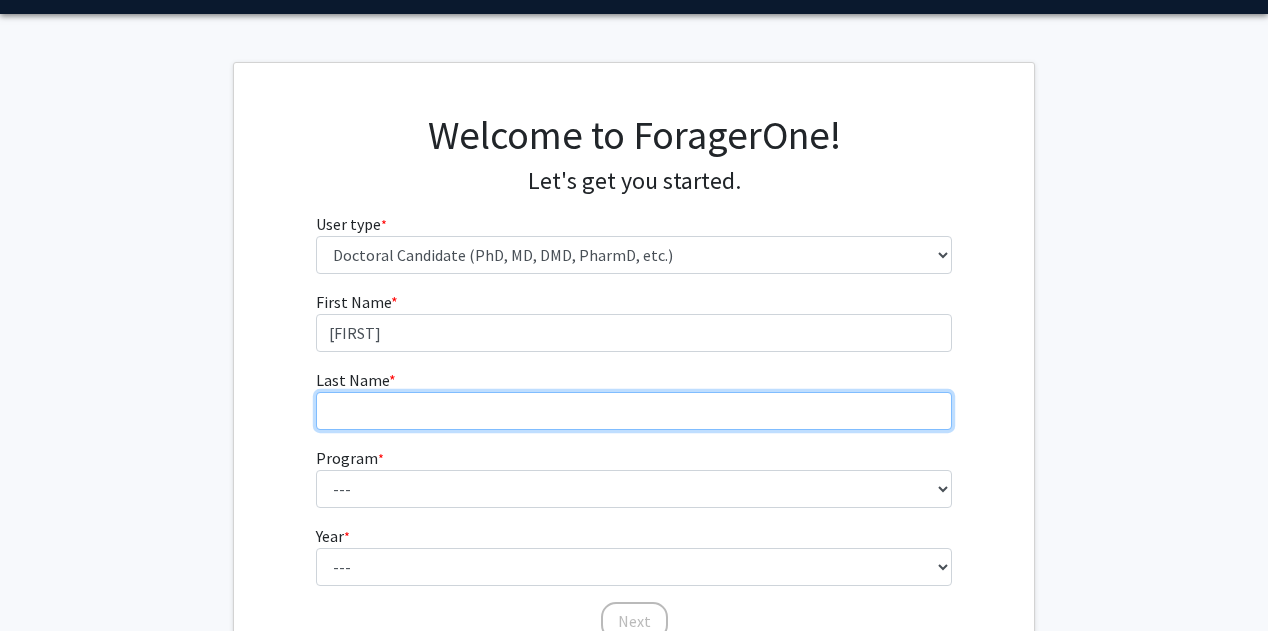 type on "[LAST]" 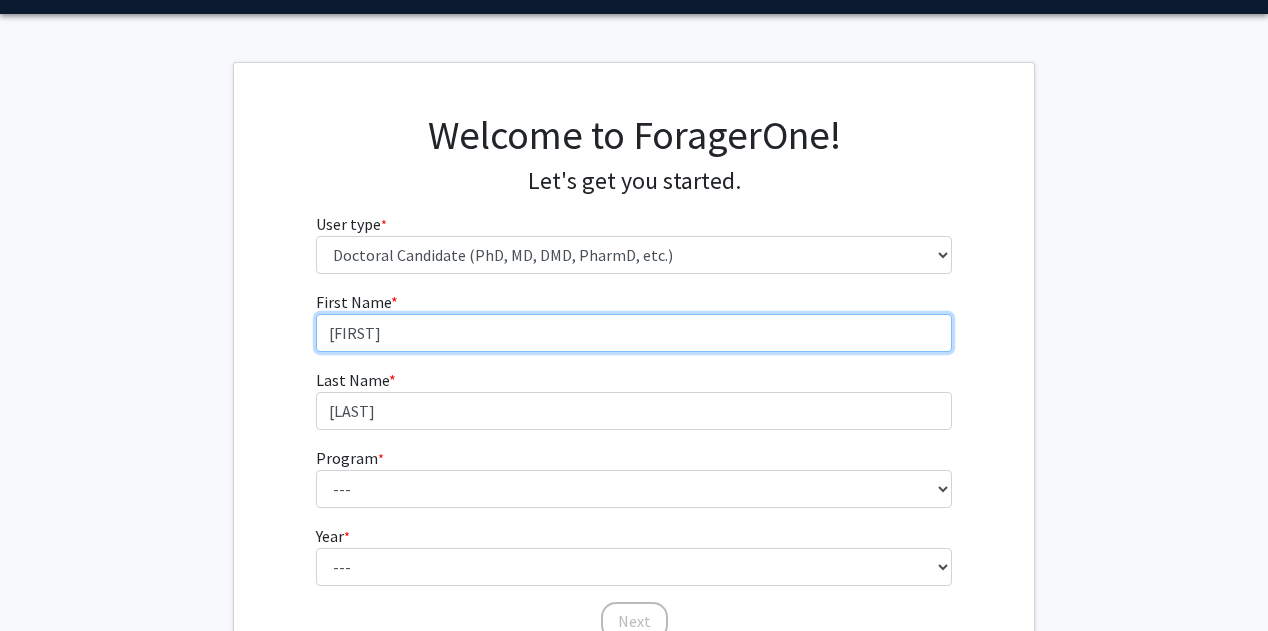 scroll, scrollTop: 149, scrollLeft: 0, axis: vertical 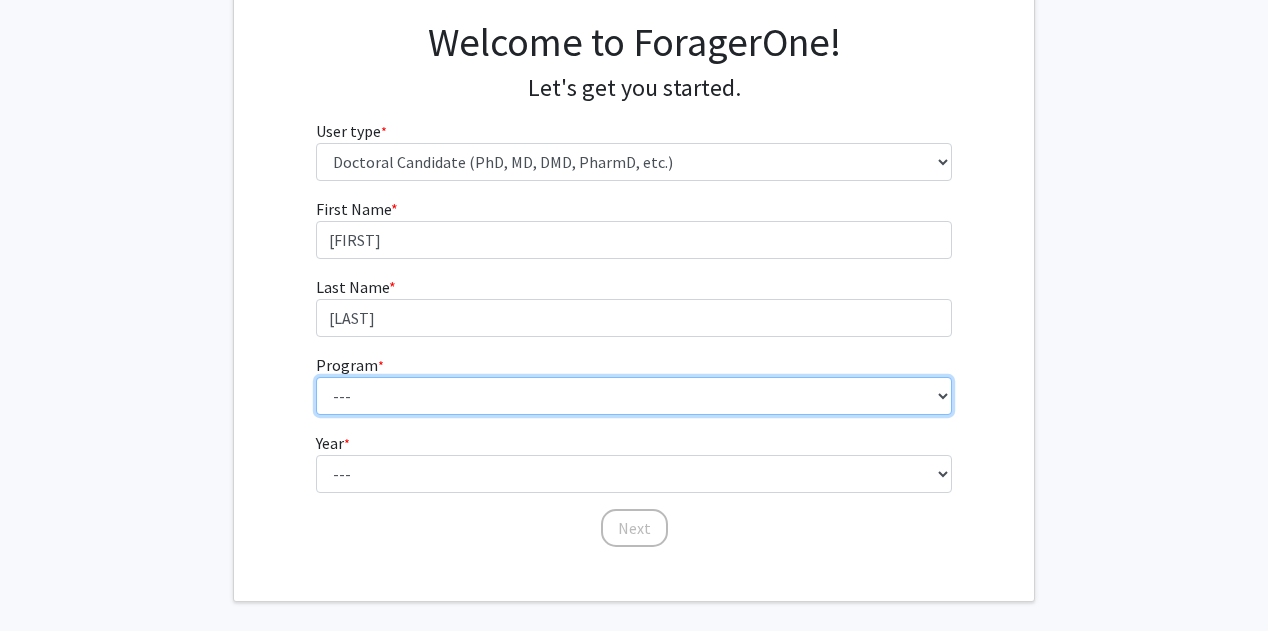 click on "---  Adult-Gerontology Acute Care Nurse Practitioner   Adult-Gerontology Primary Care Nurse Practitioner   Anatomy and Cell Biology   Anesthesia   Anthropology   Anthropology and Urban Sustainability (Dual title)   Audiology   Biochemistry and Molecular Biology   Biological Sciences   Biological Sciences and Urban Sustainability   Biomedical Engineering   Biomedical Imaging (Dual title)   Business Administration   Cancer Biology   Chemical Engineering   Chemistry   Civil Engineering   Communication   Communication and Urban Sustainability (Dual title)   Communication Sciences and Disorders   Computer Engineering   Computer Science   Counseling Psychology   Criminal Justice   Dispute Resolution   Economics   Educational Leadership & Policy Studies   Educational Studies   Electrical Engineering   English   Family Nurse Practitioner   French (Modern Languages)   German   Gerontology (Dual title)   History   Immunology and Microbiology   Industrial Engineering   Infant Mental Health (Dual title)   Kinesiology" at bounding box center [634, 396] 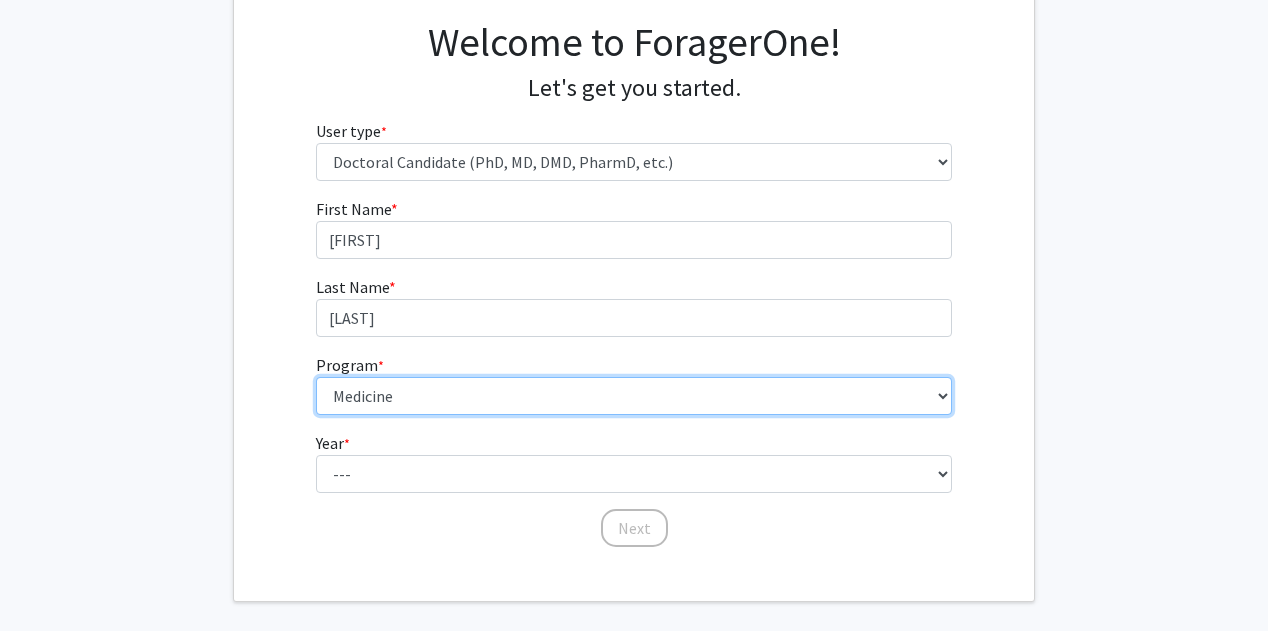 click on "---  Adult-Gerontology Acute Care Nurse Practitioner   Adult-Gerontology Primary Care Nurse Practitioner   Anatomy and Cell Biology   Anesthesia   Anthropology   Anthropology and Urban Sustainability (Dual title)   Audiology   Biochemistry and Molecular Biology   Biological Sciences   Biological Sciences and Urban Sustainability   Biomedical Engineering   Biomedical Imaging (Dual title)   Business Administration   Cancer Biology   Chemical Engineering   Chemistry   Civil Engineering   Communication   Communication and Urban Sustainability (Dual title)   Communication Sciences and Disorders   Computer Engineering   Computer Science   Counseling Psychology   Criminal Justice   Dispute Resolution   Economics   Educational Leadership & Policy Studies   Educational Studies   Electrical Engineering   English   Family Nurse Practitioner   French (Modern Languages)   German   Gerontology (Dual title)   History   Immunology and Microbiology   Industrial Engineering   Infant Mental Health (Dual title)   Kinesiology" at bounding box center (634, 396) 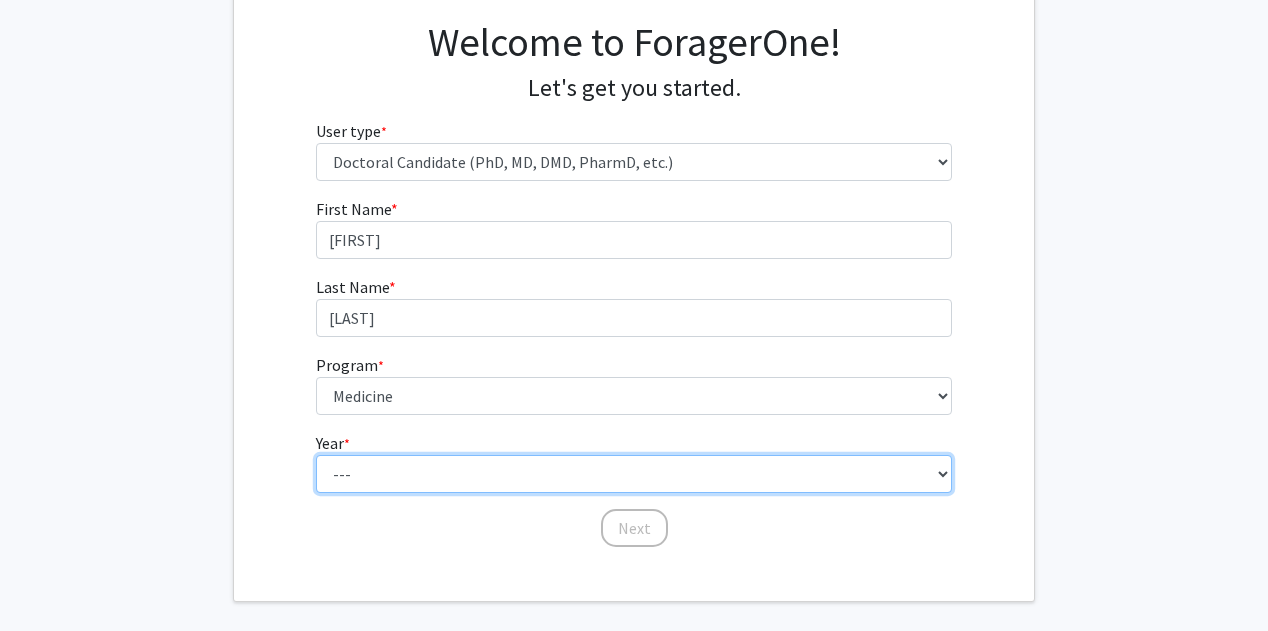 click on "---  First Year   Second Year   Third Year   Fourth Year   Fifth Year   Sixth Year   Seventh Year   Eighth Year   Ninth Year   Tenth Year" at bounding box center [634, 474] 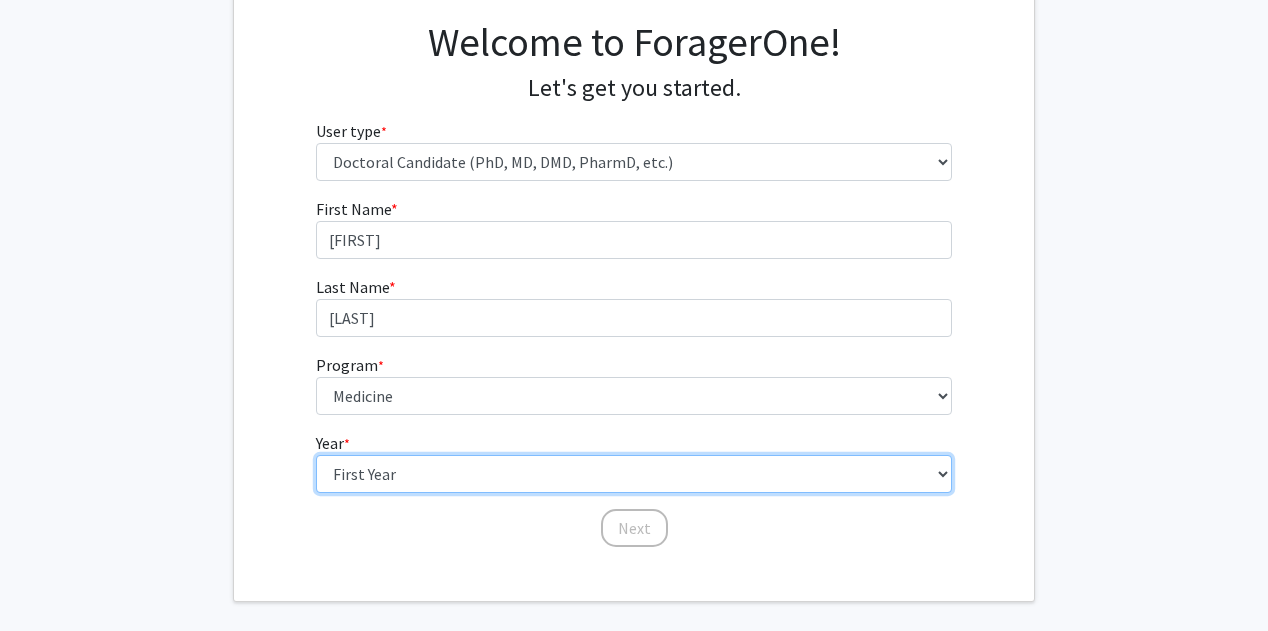 click on "---  First Year   Second Year   Third Year   Fourth Year   Fifth Year   Sixth Year   Seventh Year   Eighth Year   Ninth Year   Tenth Year" at bounding box center [634, 474] 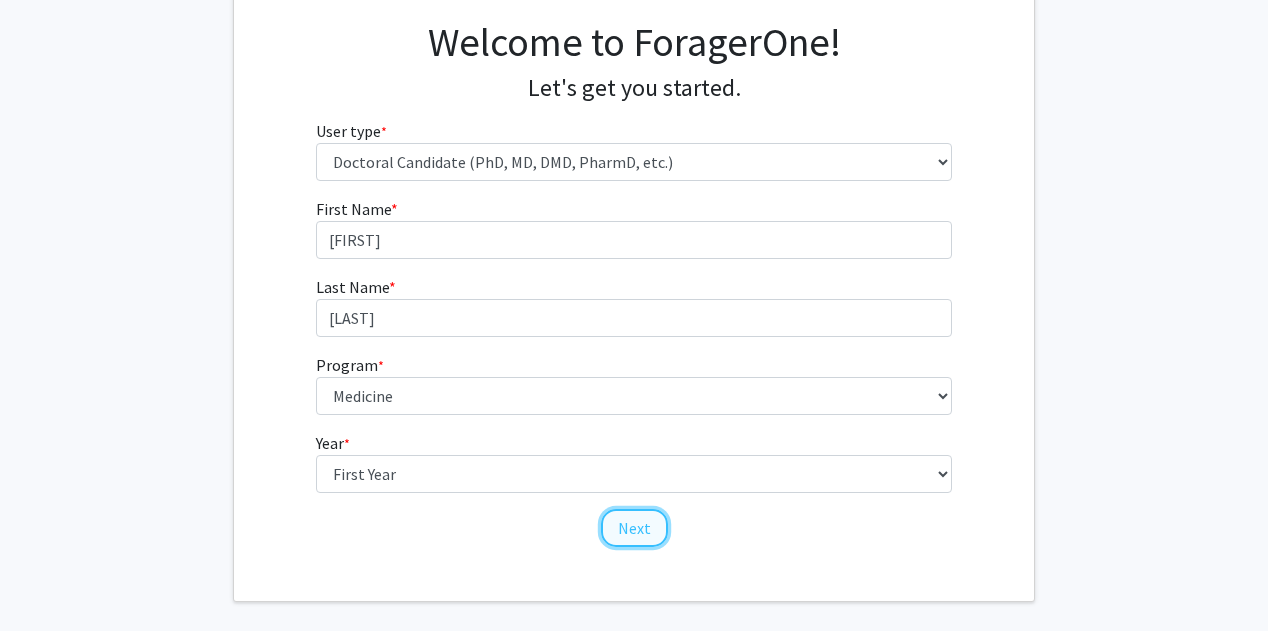 click on "Next" 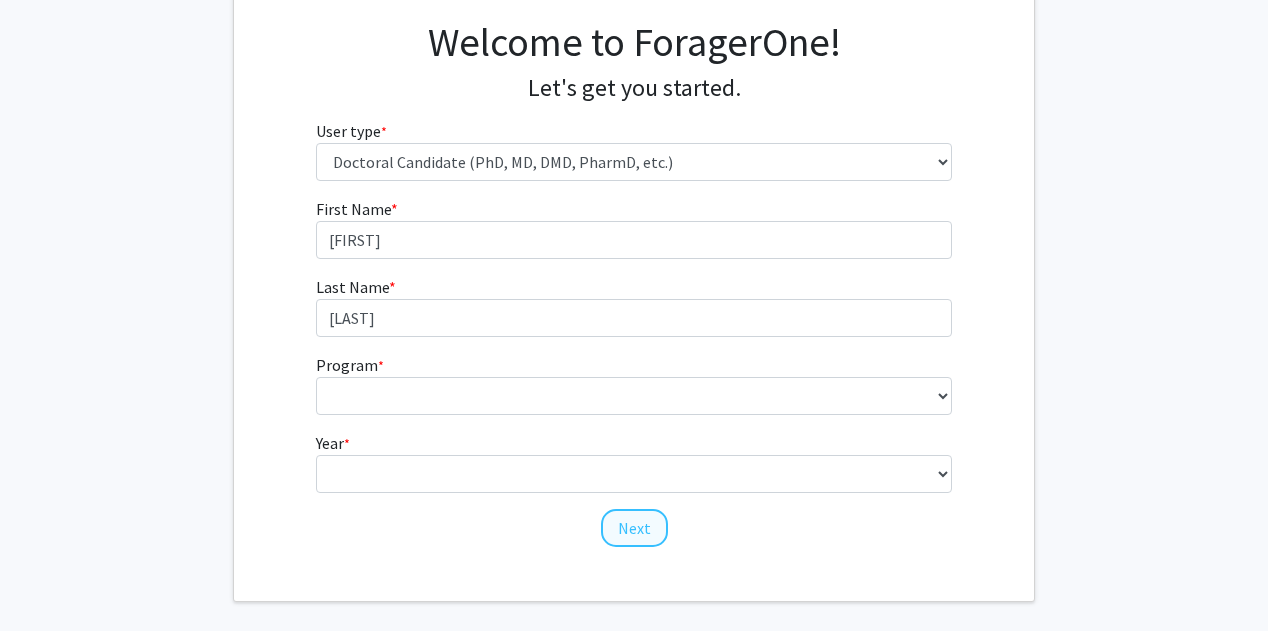 scroll, scrollTop: 66, scrollLeft: 0, axis: vertical 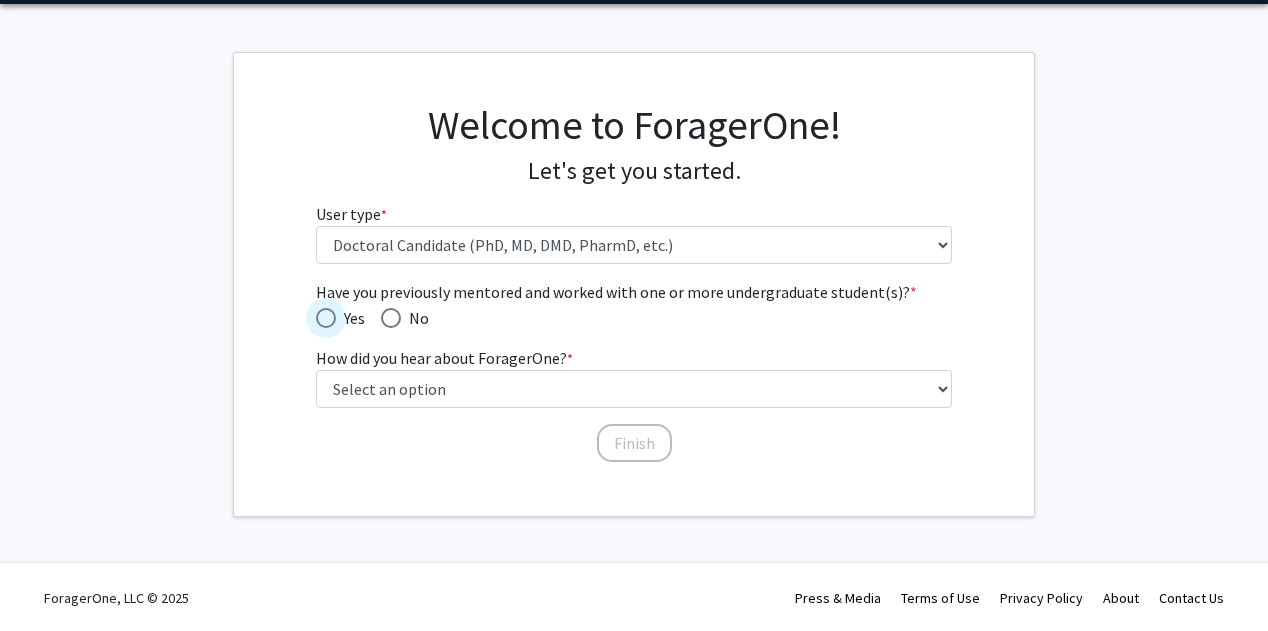 click at bounding box center [326, 318] 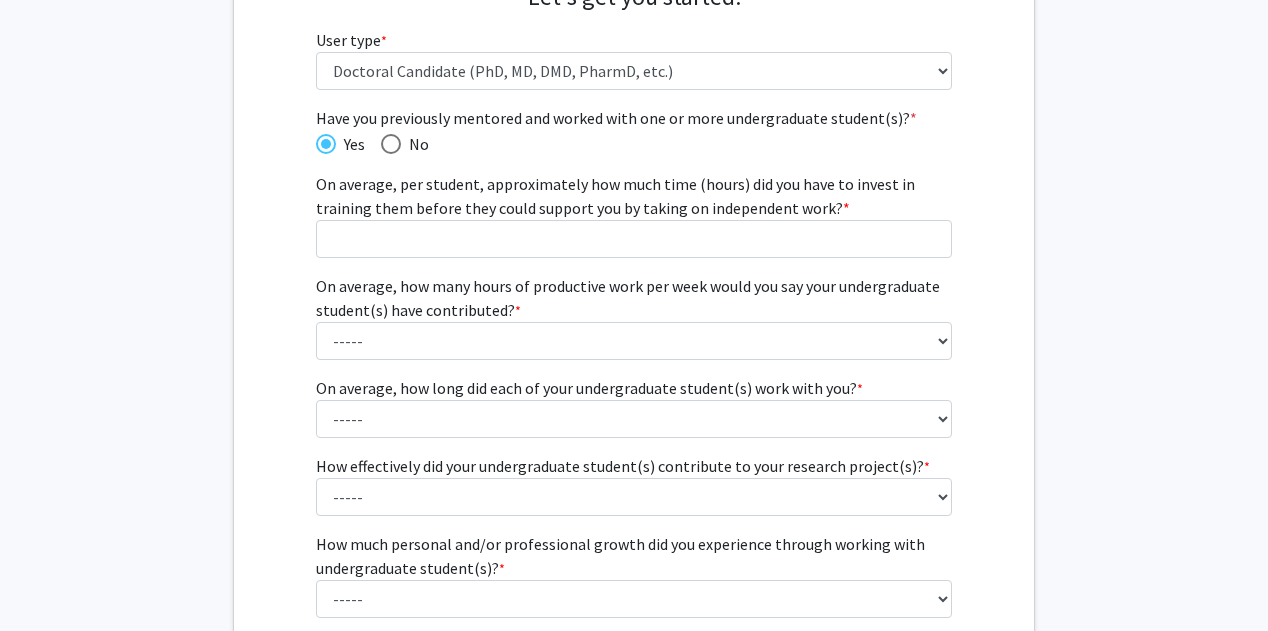 scroll, scrollTop: 242, scrollLeft: 0, axis: vertical 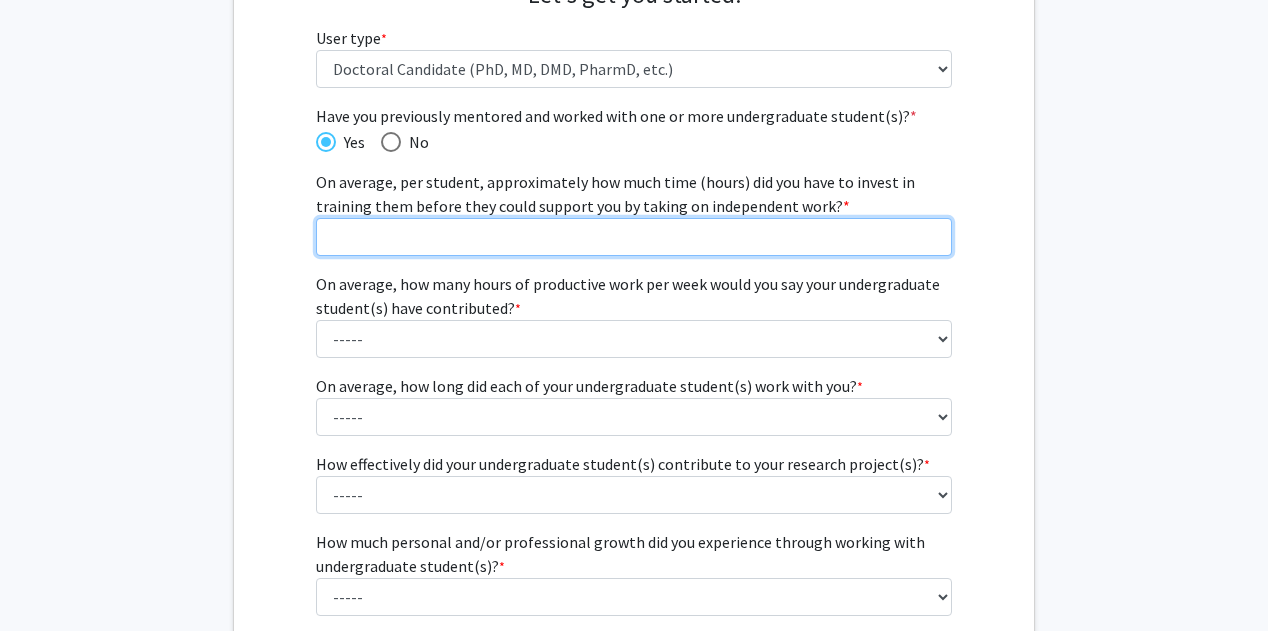 click on "On average, per student, approximately how much time (hours) did you have to invest in training them before they could support you by taking on independent work? * required" at bounding box center (634, 237) 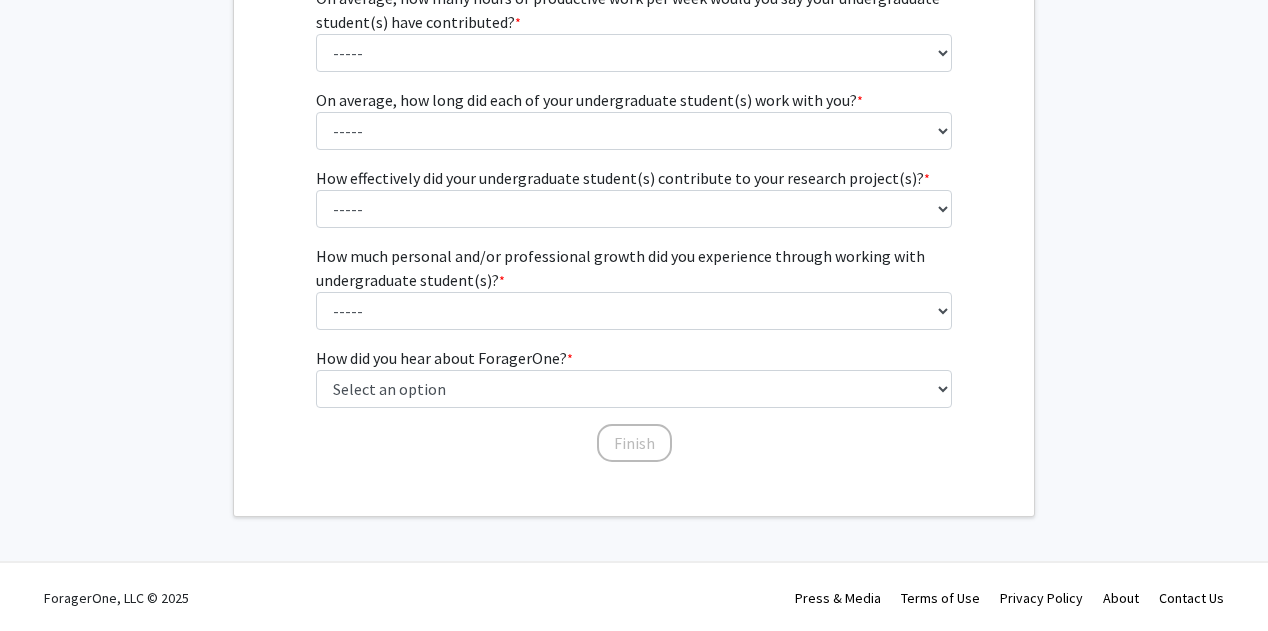scroll, scrollTop: 0, scrollLeft: 0, axis: both 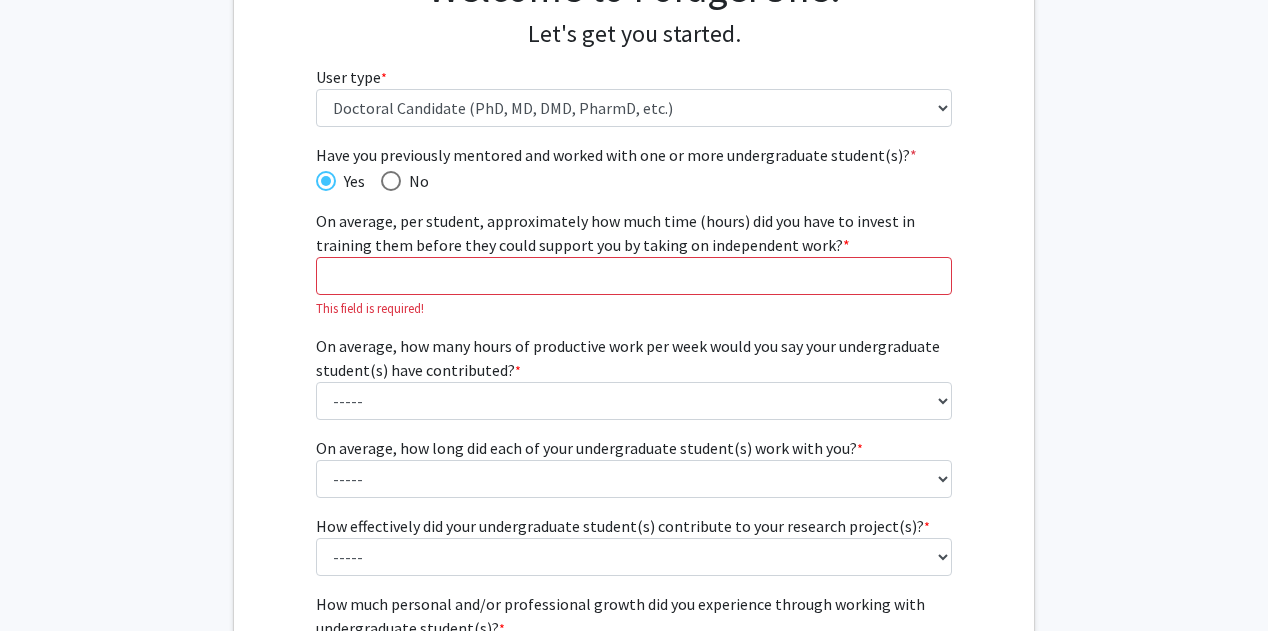 click at bounding box center [391, 181] 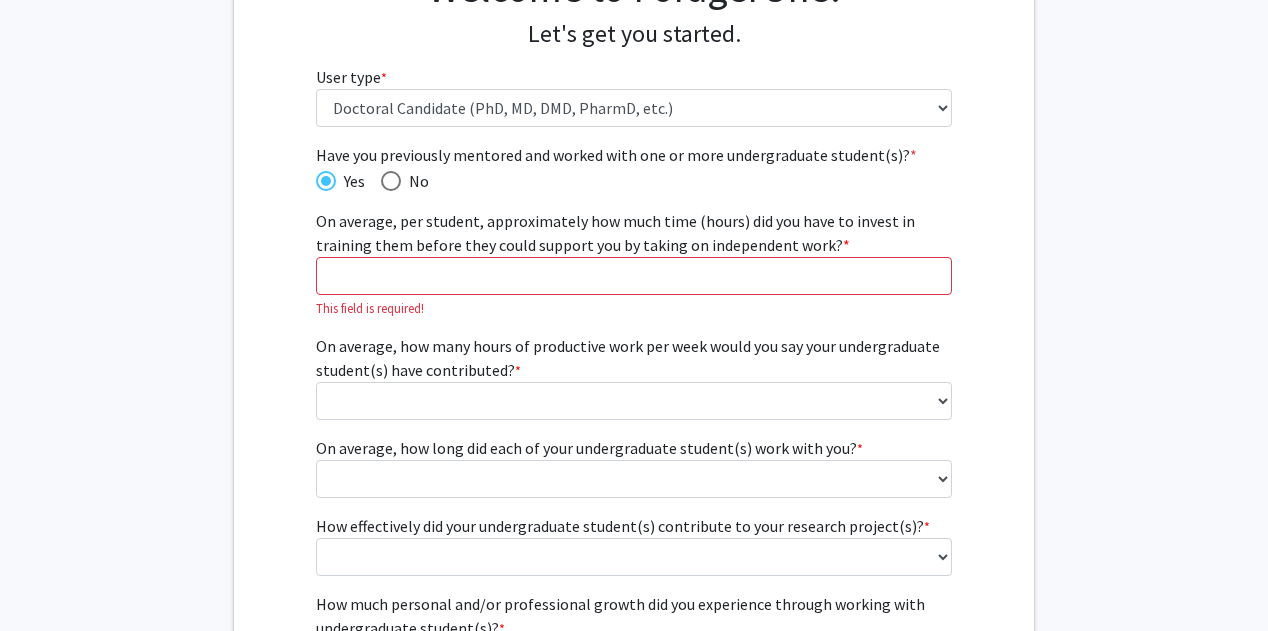 scroll, scrollTop: 66, scrollLeft: 0, axis: vertical 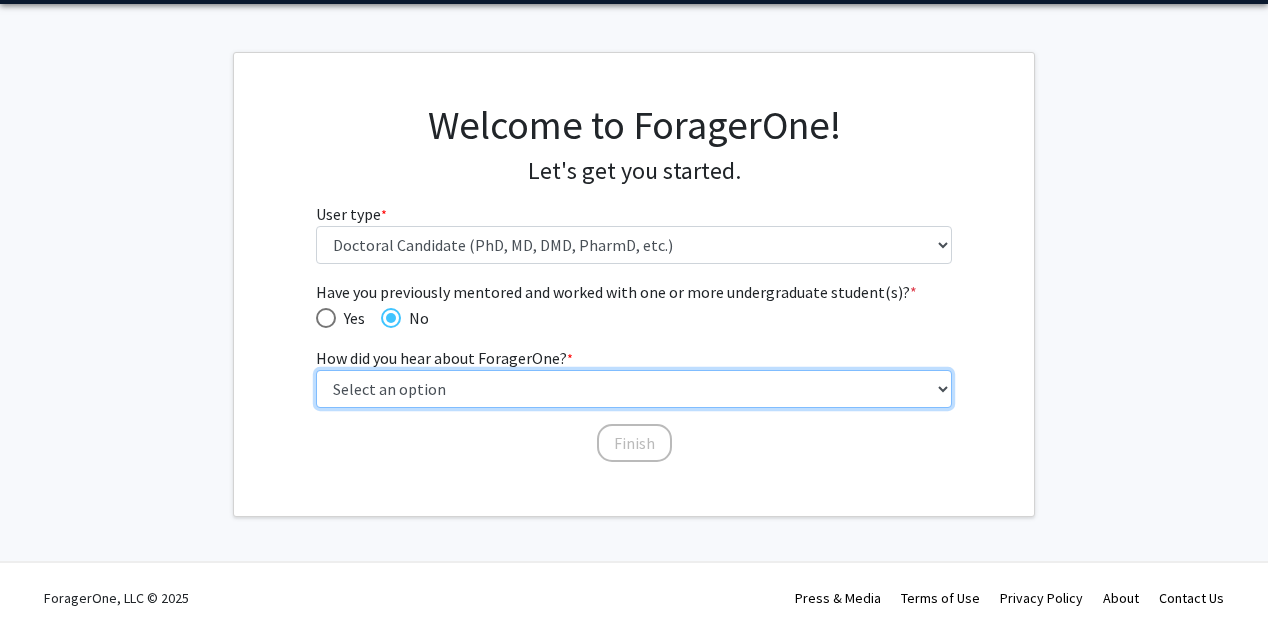 click on "Select an option  Peer/student recommendation   Faculty/staff recommendation   University website   University email or newsletter   Other" at bounding box center [634, 389] 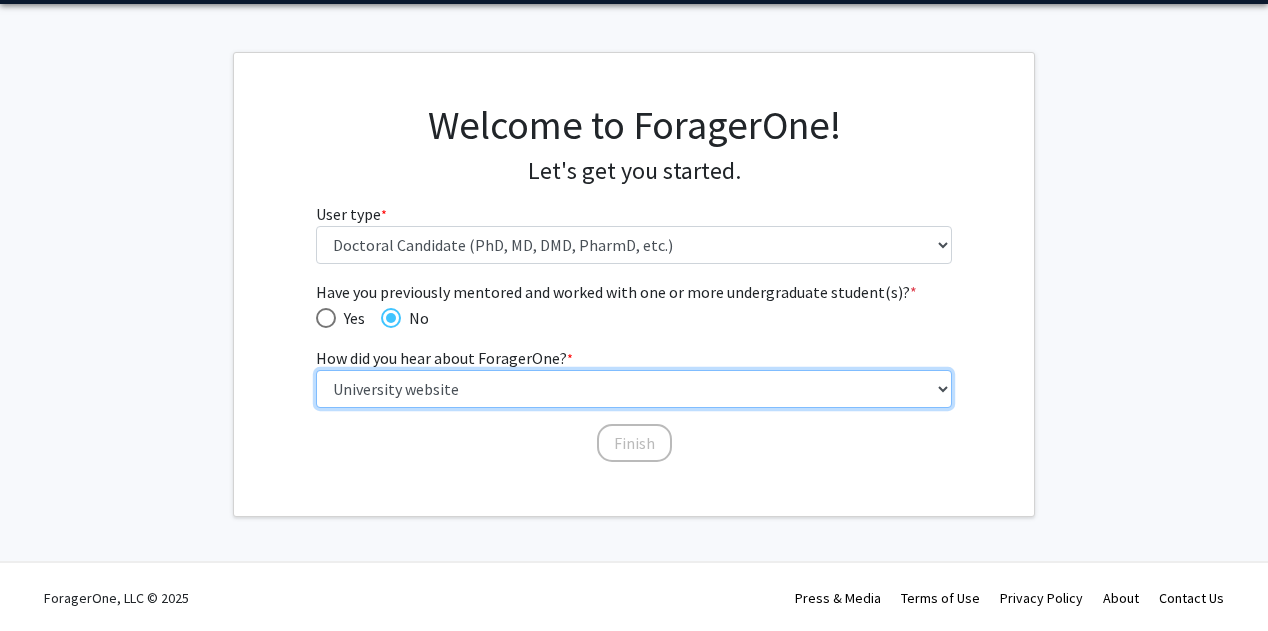 click on "Select an option  Peer/student recommendation   Faculty/staff recommendation   University website   University email or newsletter   Other" at bounding box center (634, 389) 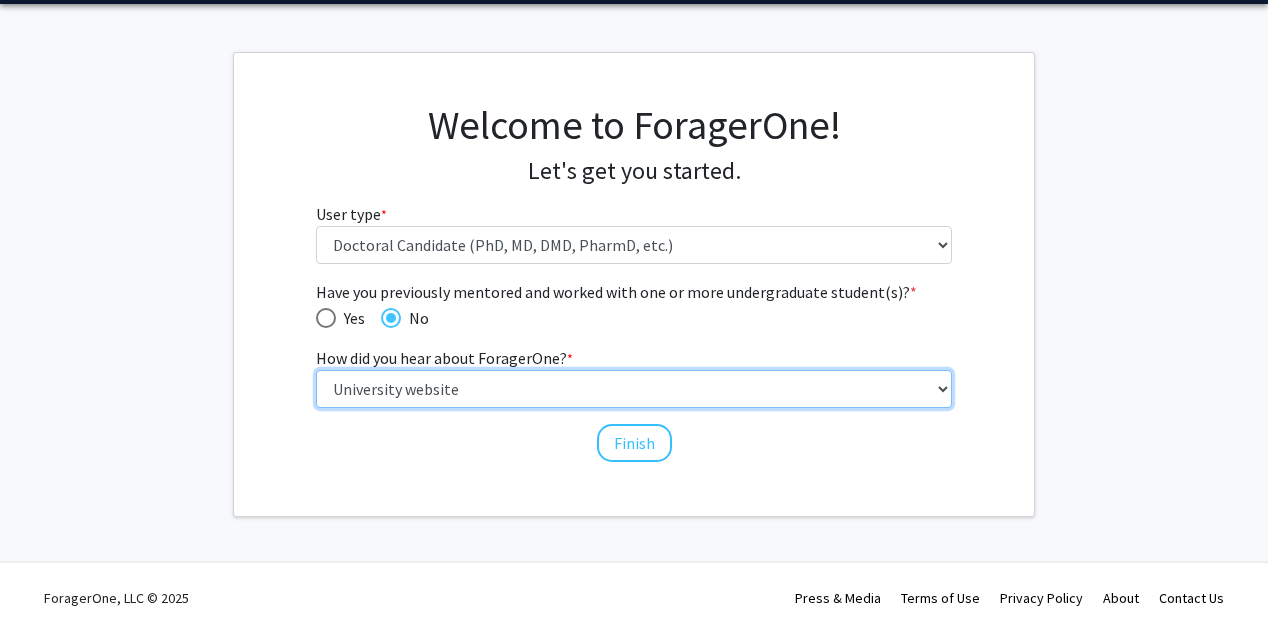 click on "Select an option  Peer/student recommendation   Faculty/staff recommendation   University website   University email or newsletter   Other" at bounding box center (634, 389) 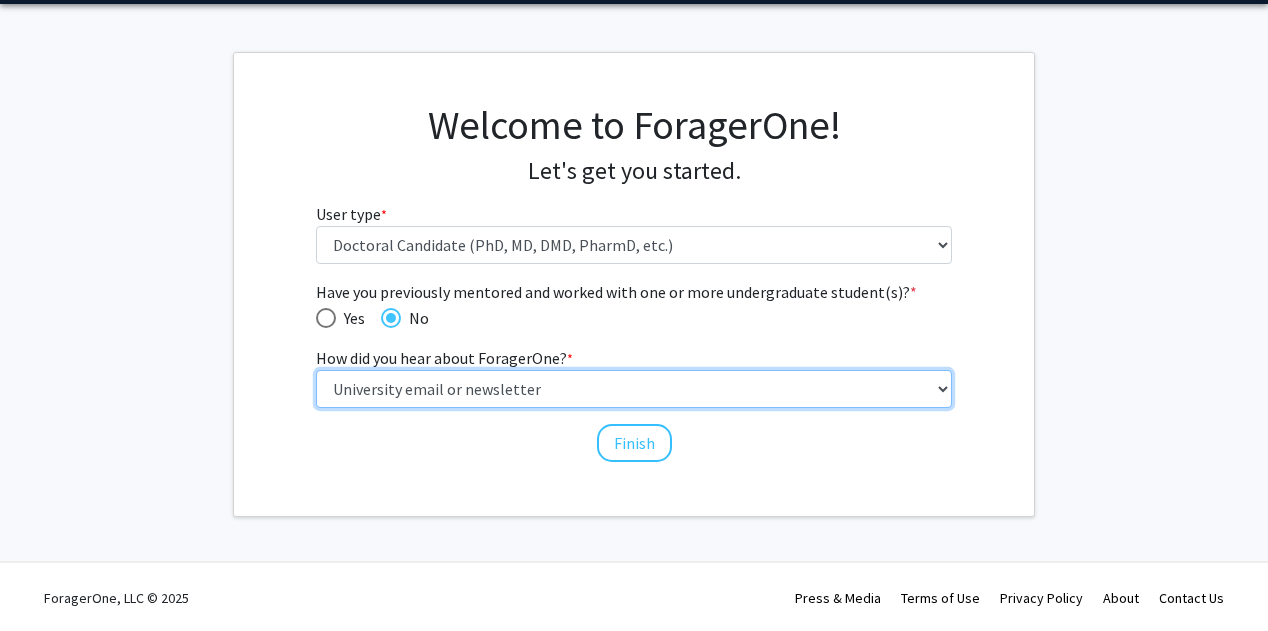 click on "Select an option  Peer/student recommendation   Faculty/staff recommendation   University website   University email or newsletter   Other" at bounding box center (634, 389) 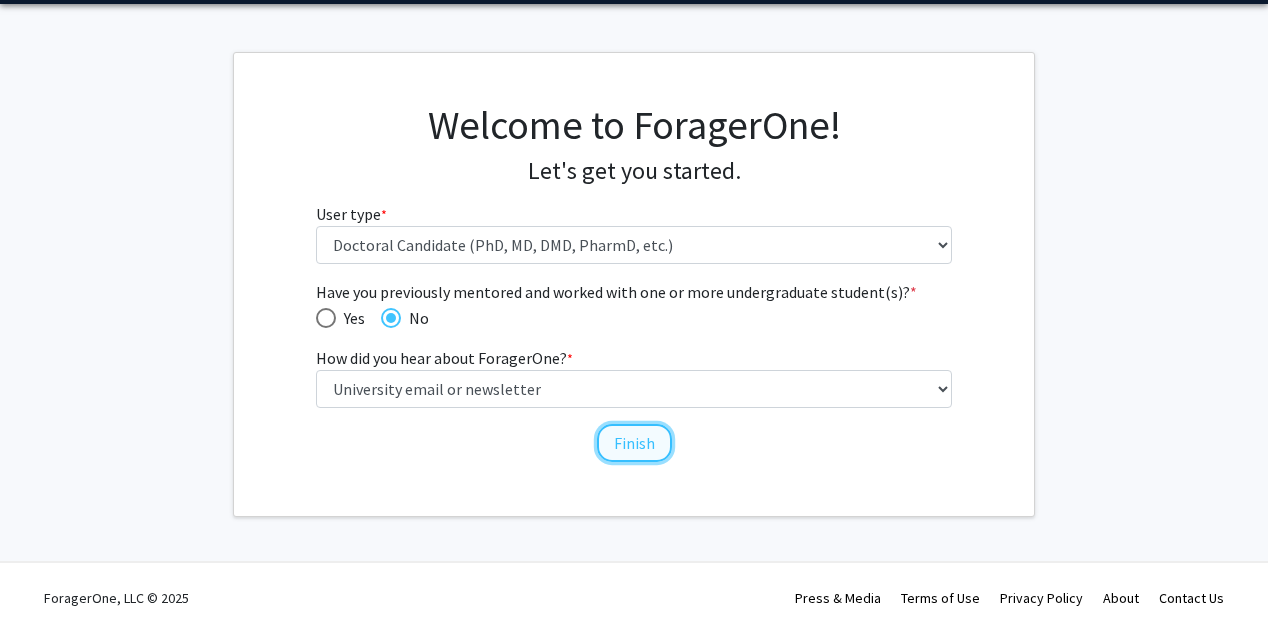 click on "Finish" 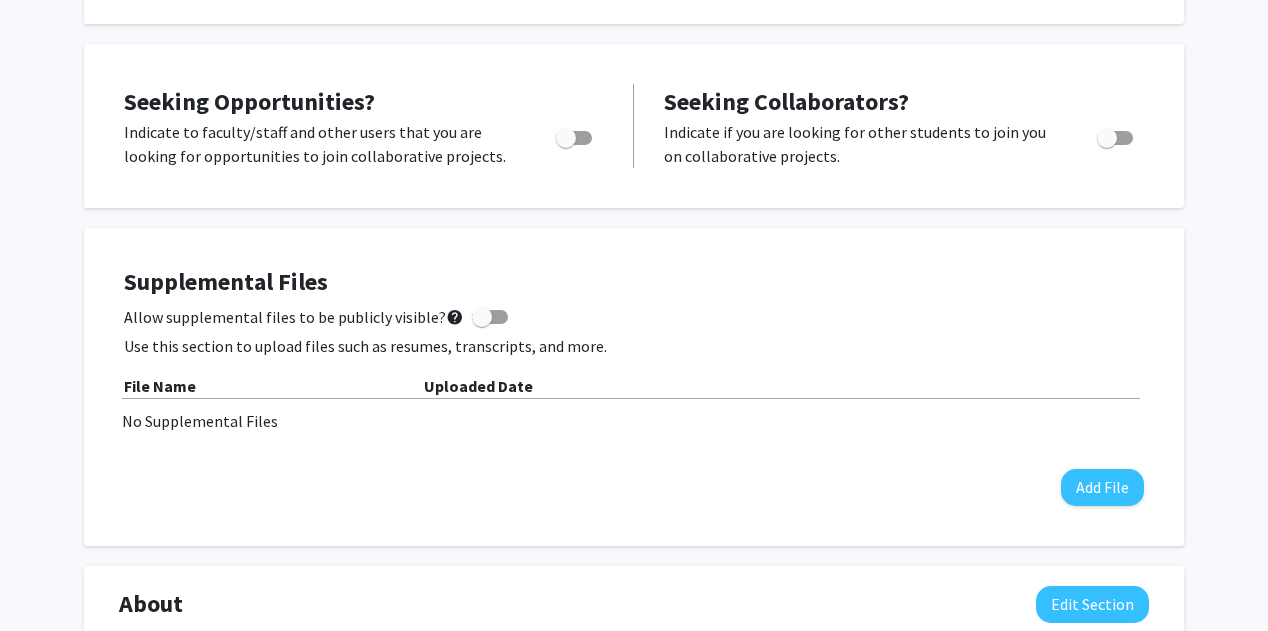 scroll, scrollTop: 301, scrollLeft: 0, axis: vertical 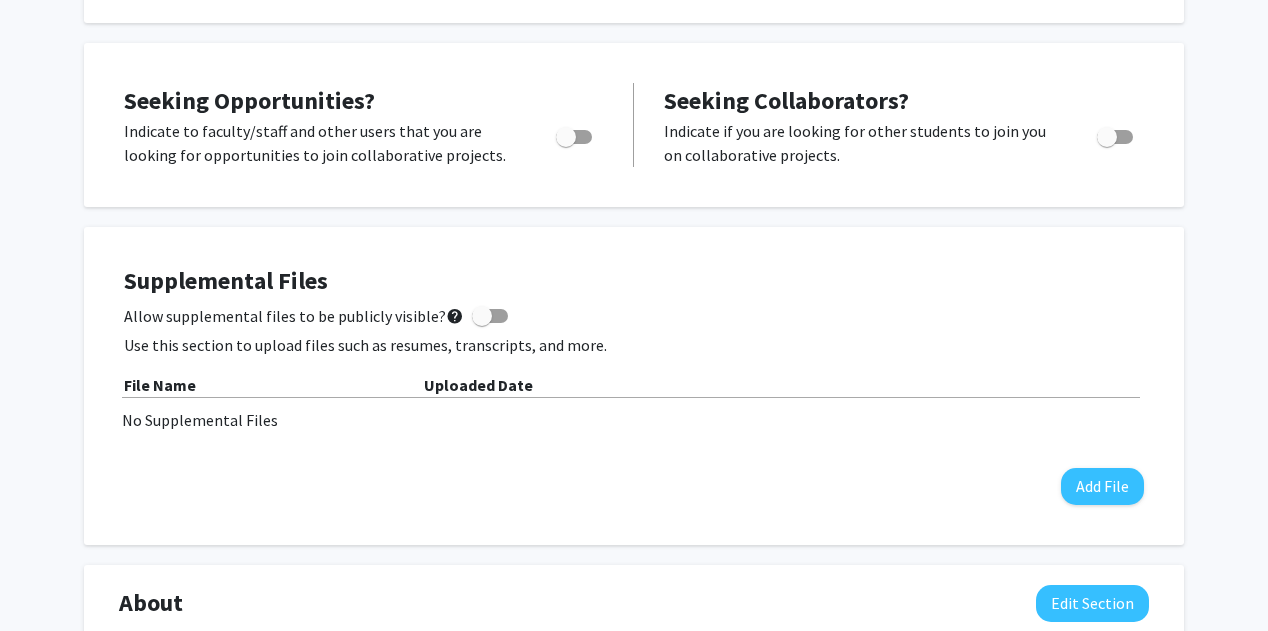 click at bounding box center [574, 137] 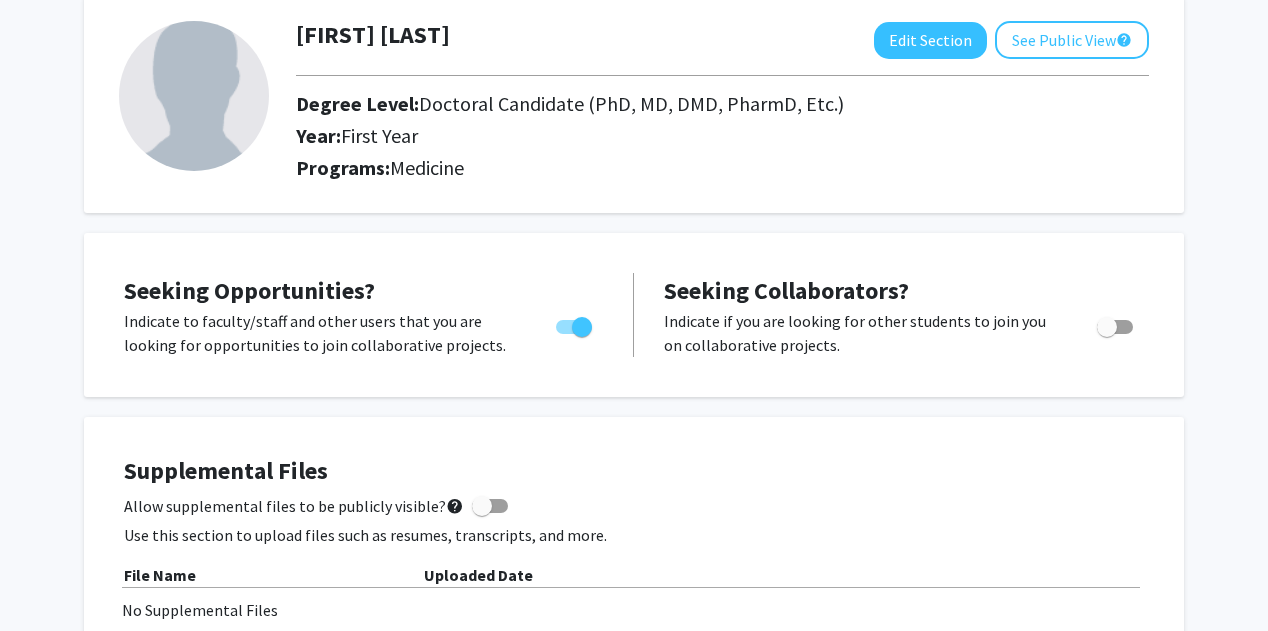 scroll, scrollTop: 0, scrollLeft: 0, axis: both 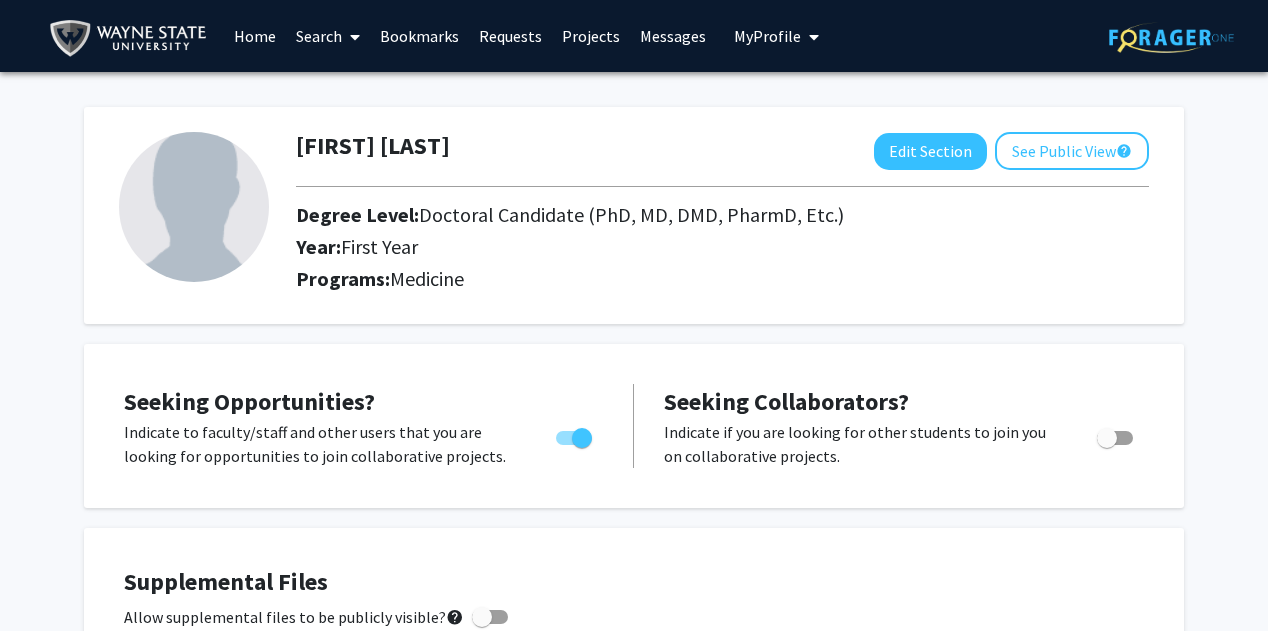 click on "Search" at bounding box center (328, 36) 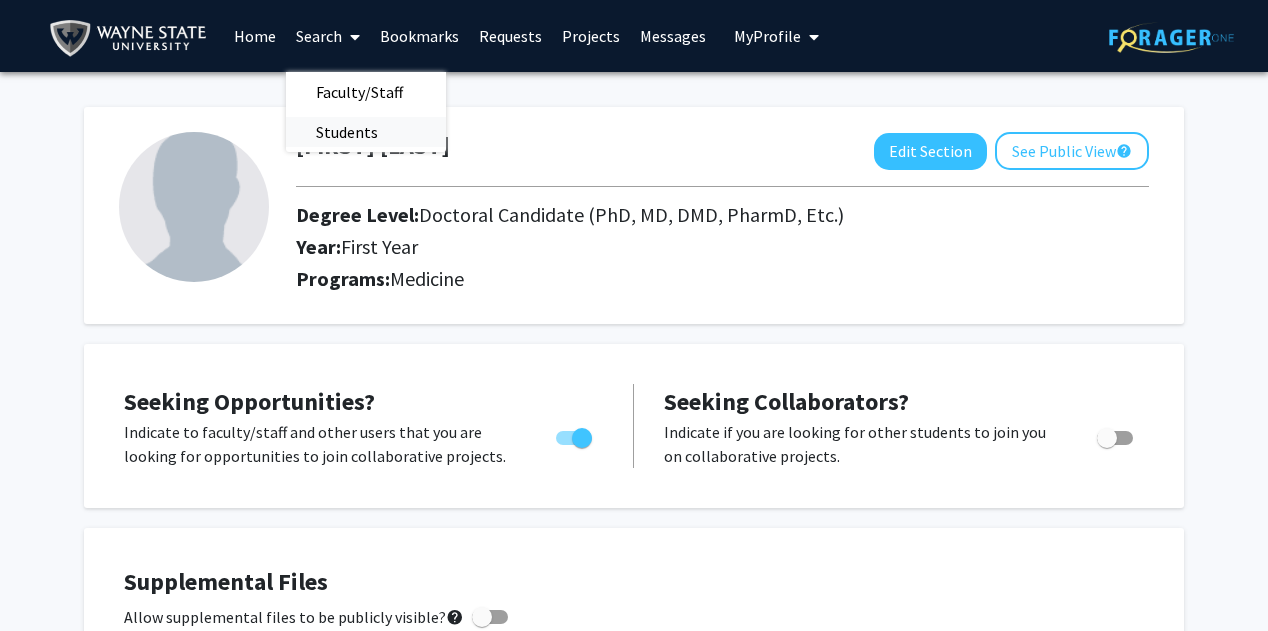 click on "Students" at bounding box center [347, 132] 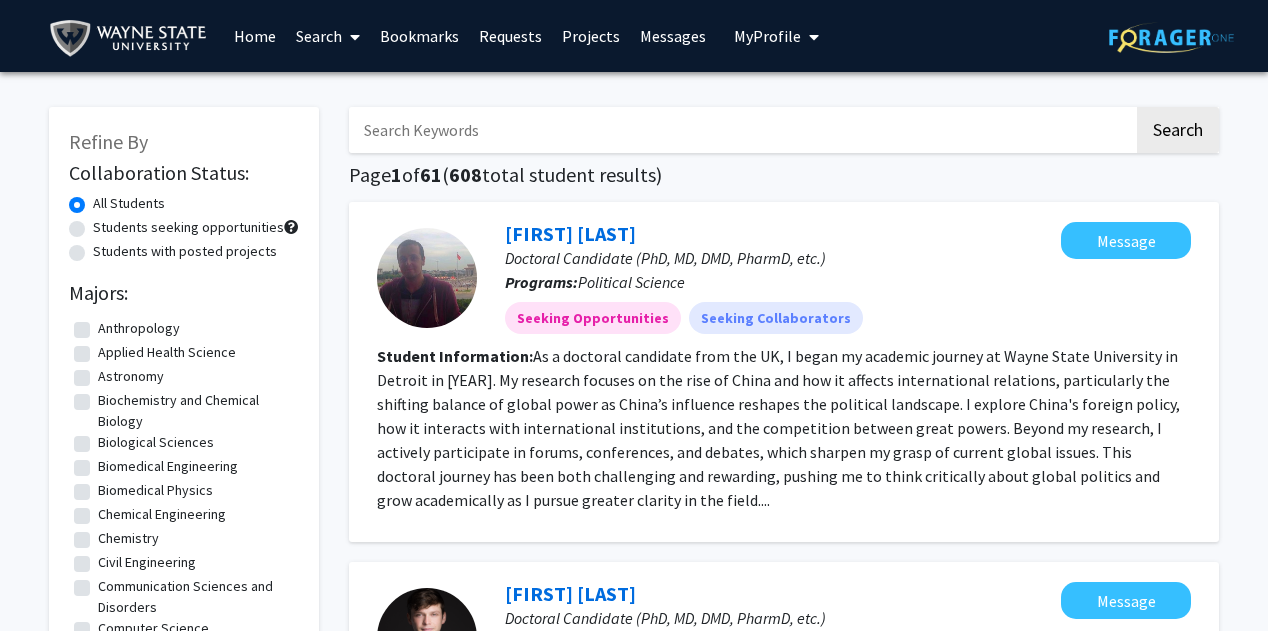click on "Search" at bounding box center [328, 36] 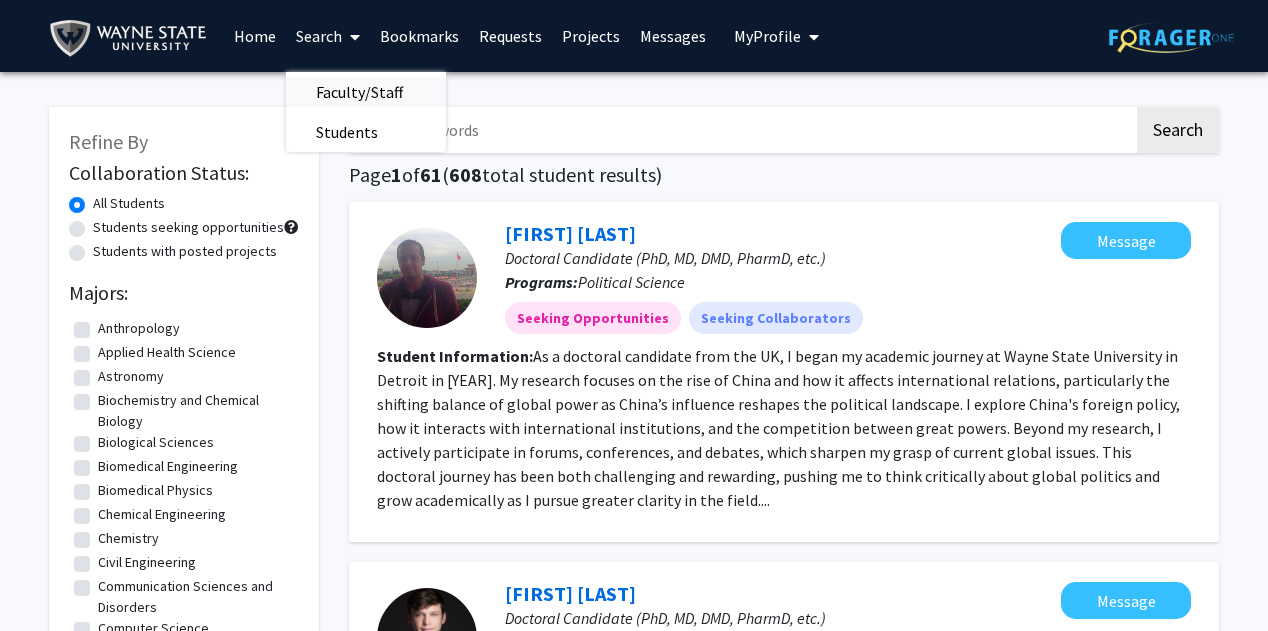 click on "Faculty/Staff" at bounding box center (359, 92) 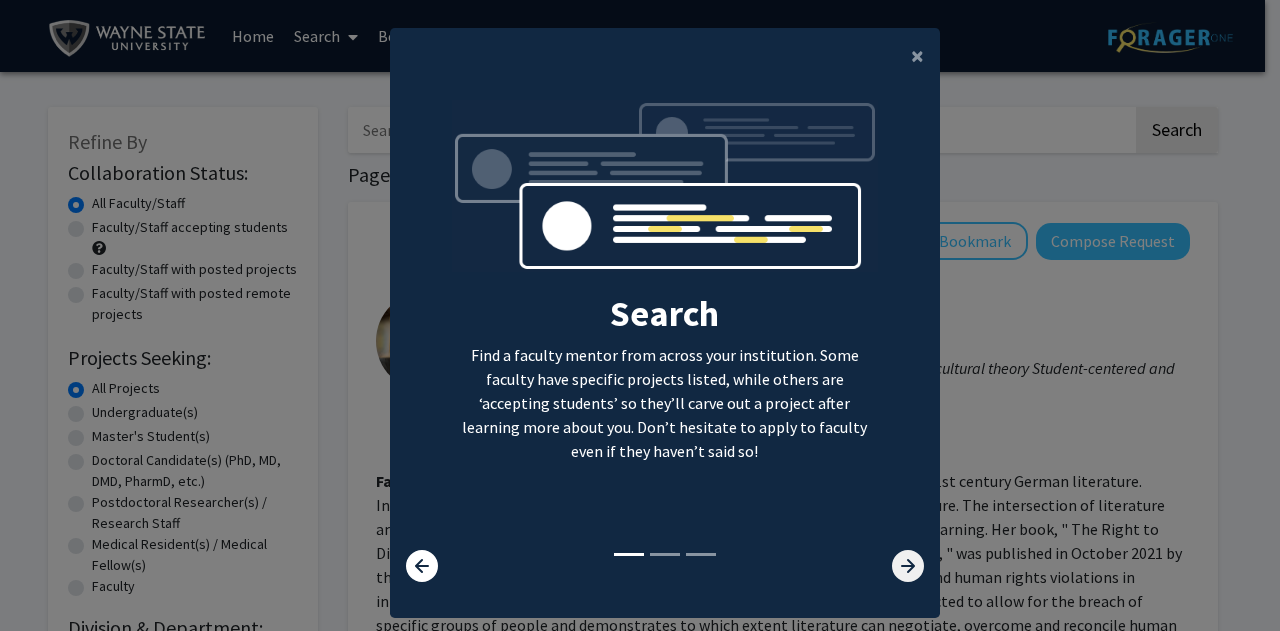 click 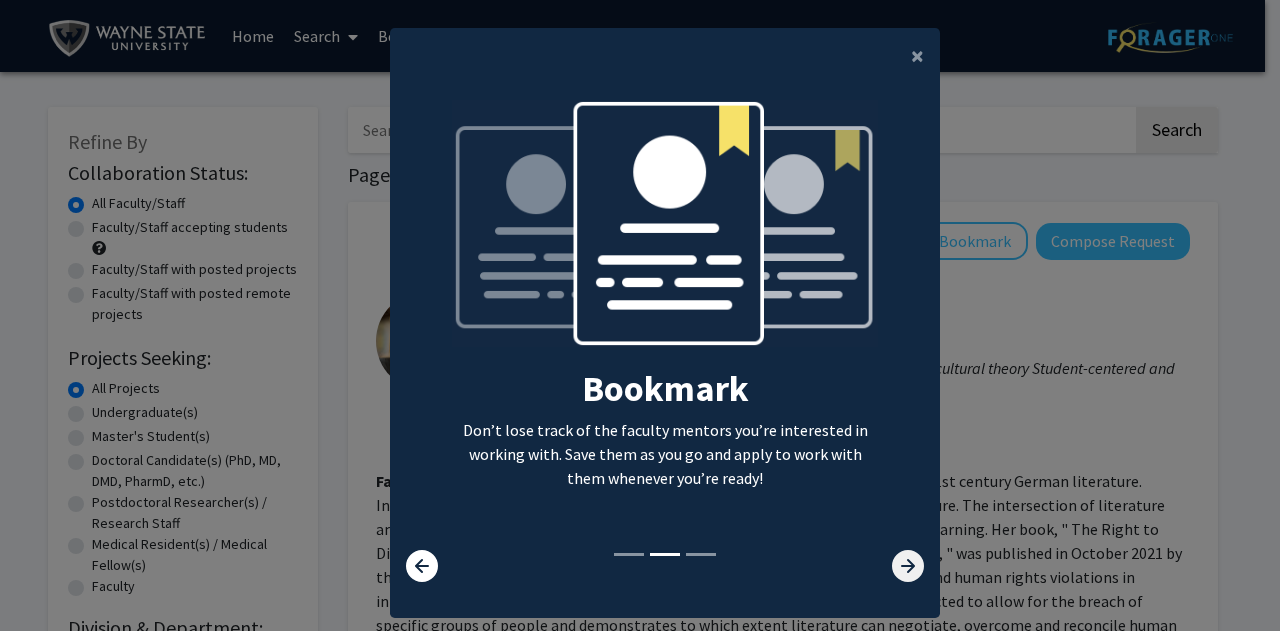 click 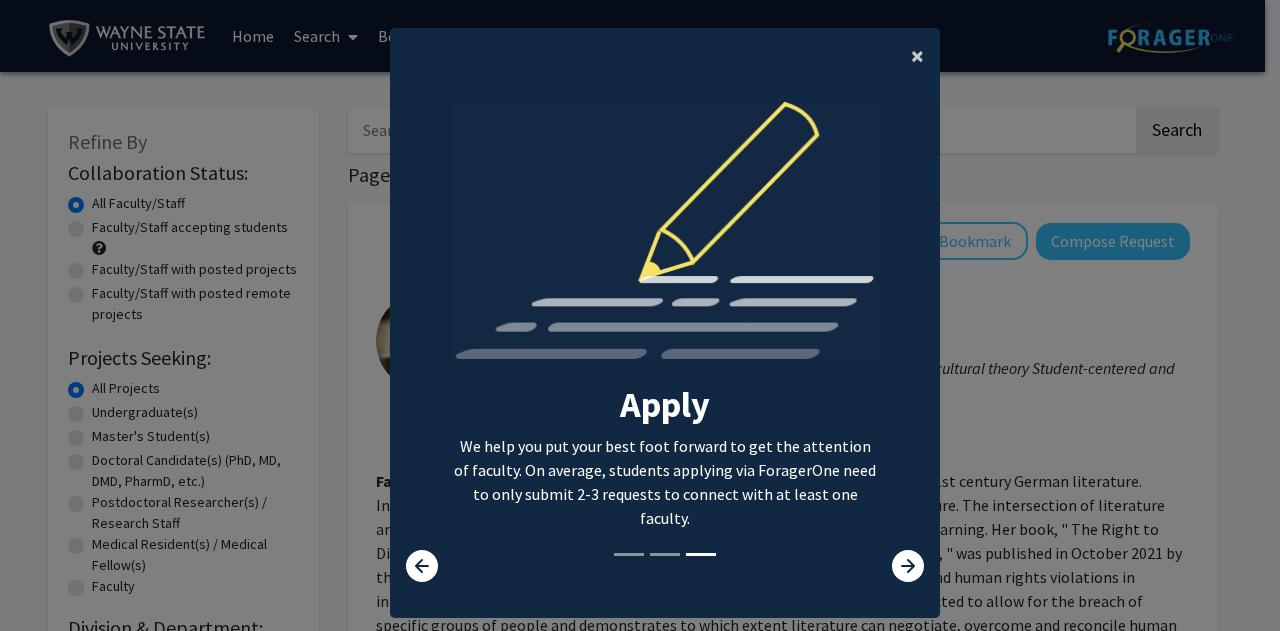 click on "×" 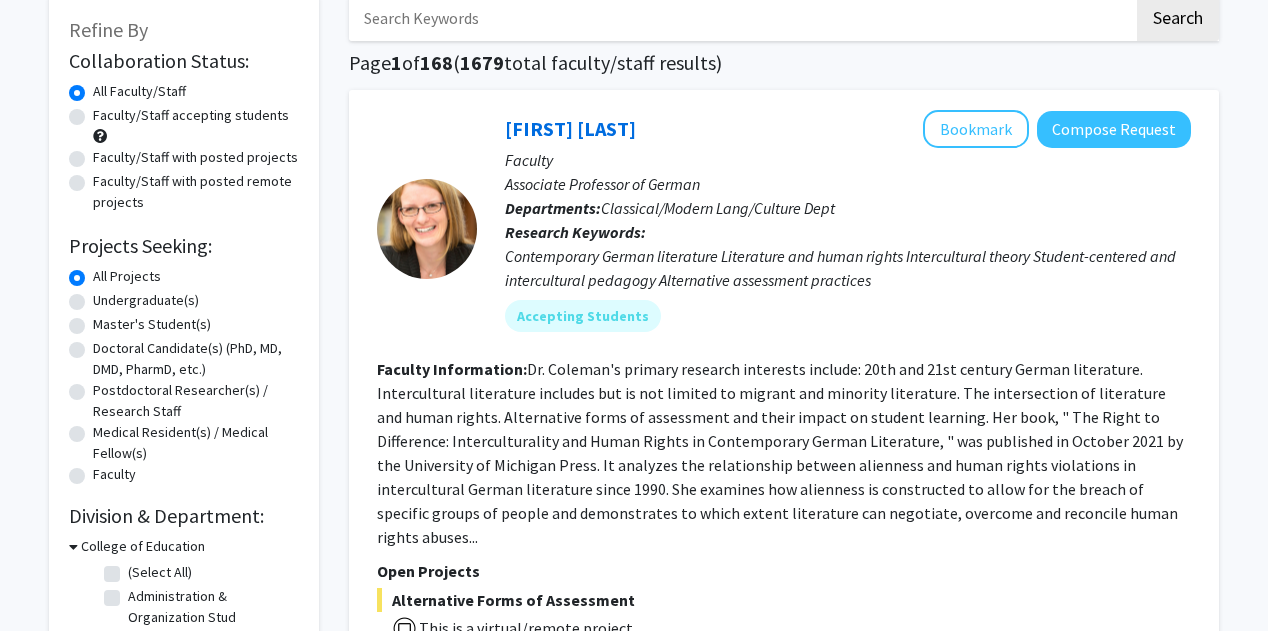 scroll, scrollTop: 132, scrollLeft: 0, axis: vertical 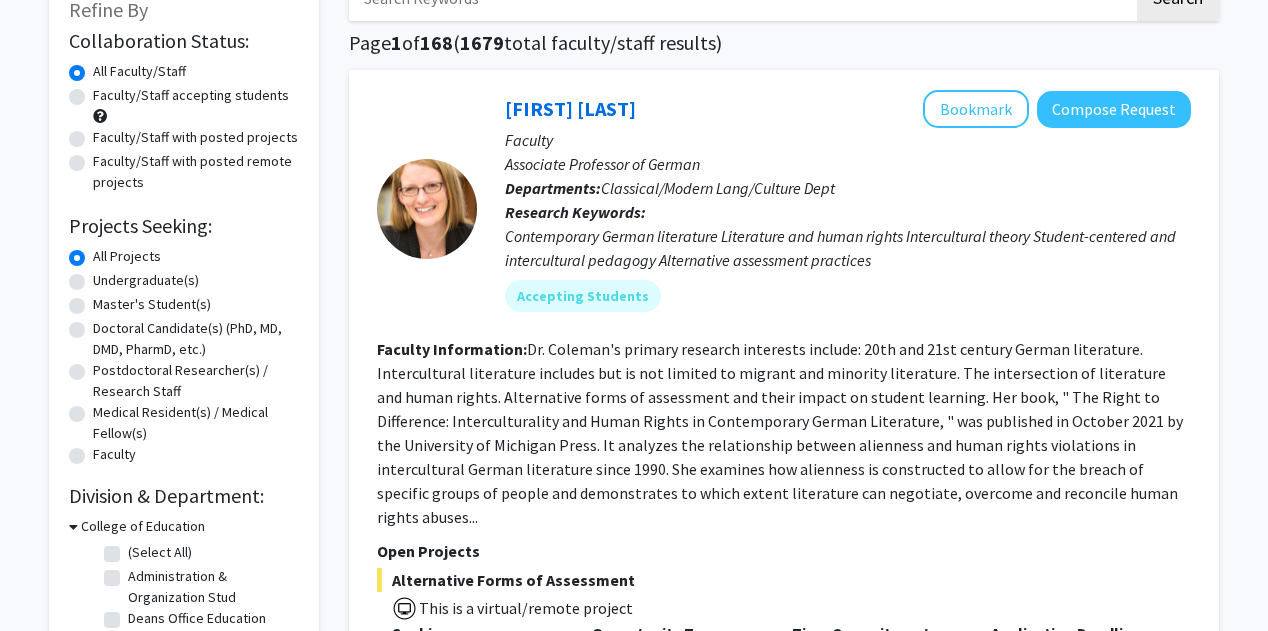 click on "Doctoral Candidate(s) (PhD, MD, DMD, PharmD, etc.)" 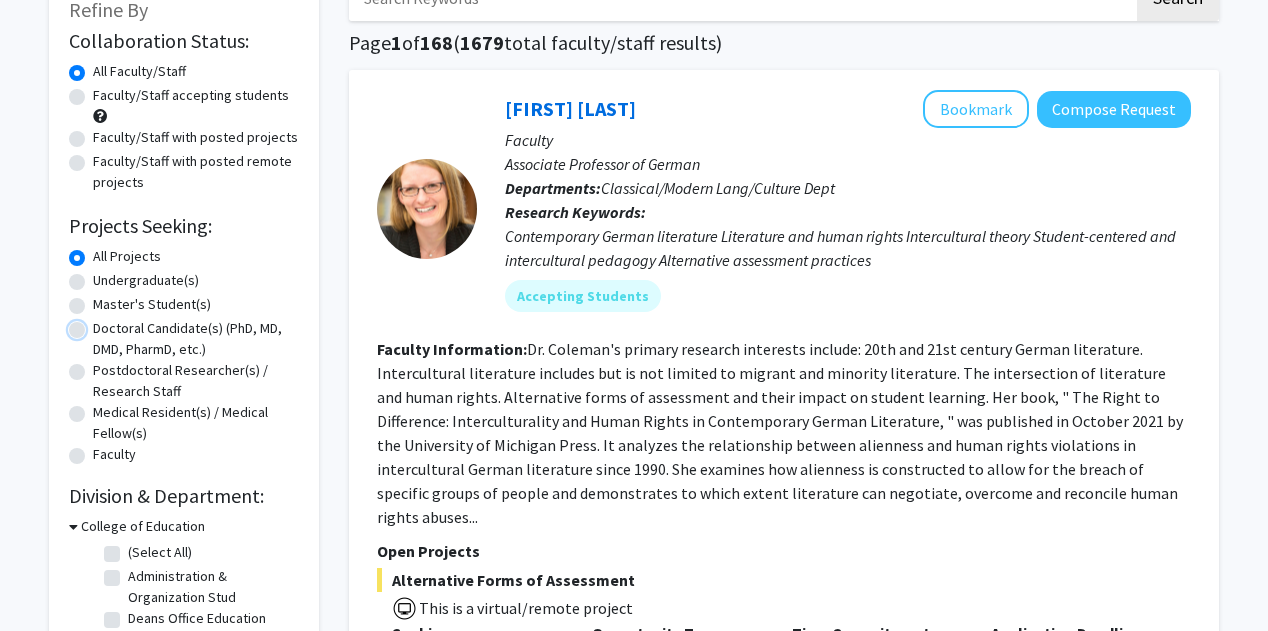 click on "Doctoral Candidate(s) (PhD, MD, DMD, PharmD, etc.)" at bounding box center (99, 324) 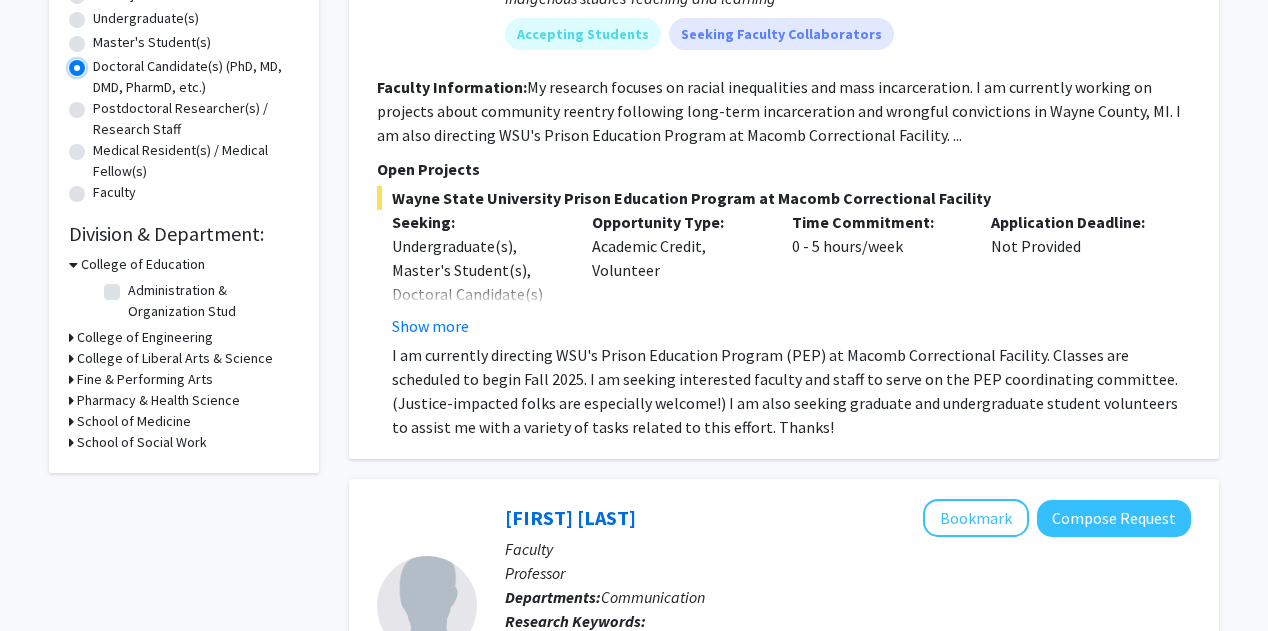 scroll, scrollTop: 346, scrollLeft: 0, axis: vertical 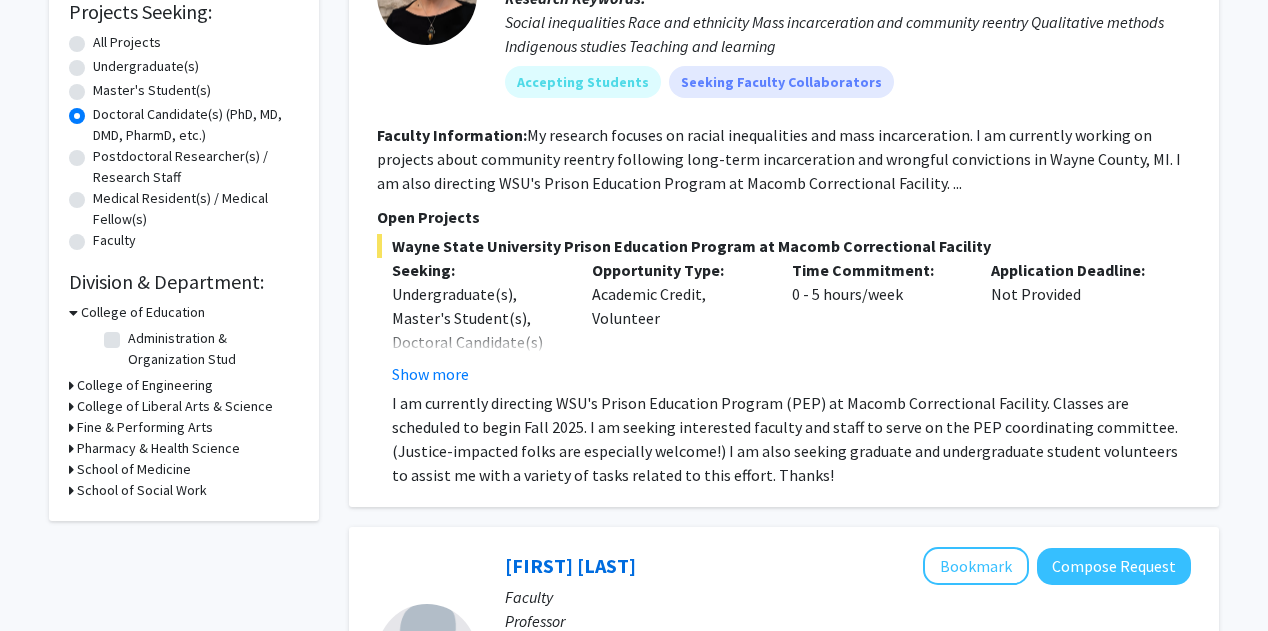 click 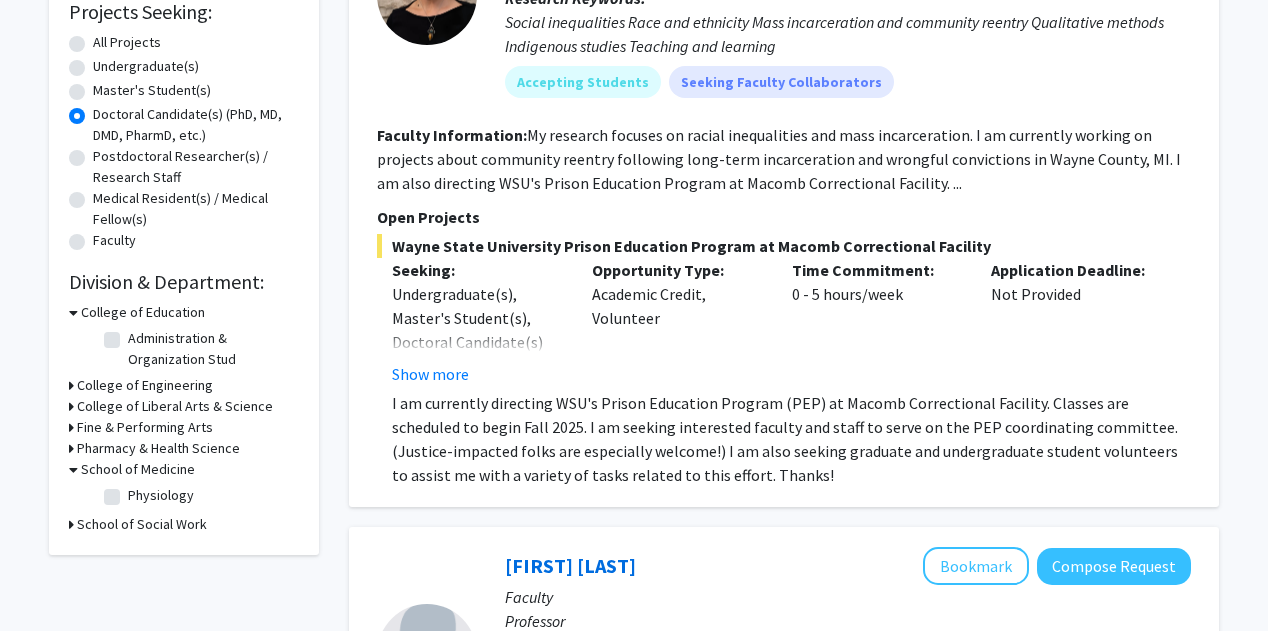click on "Physiology" 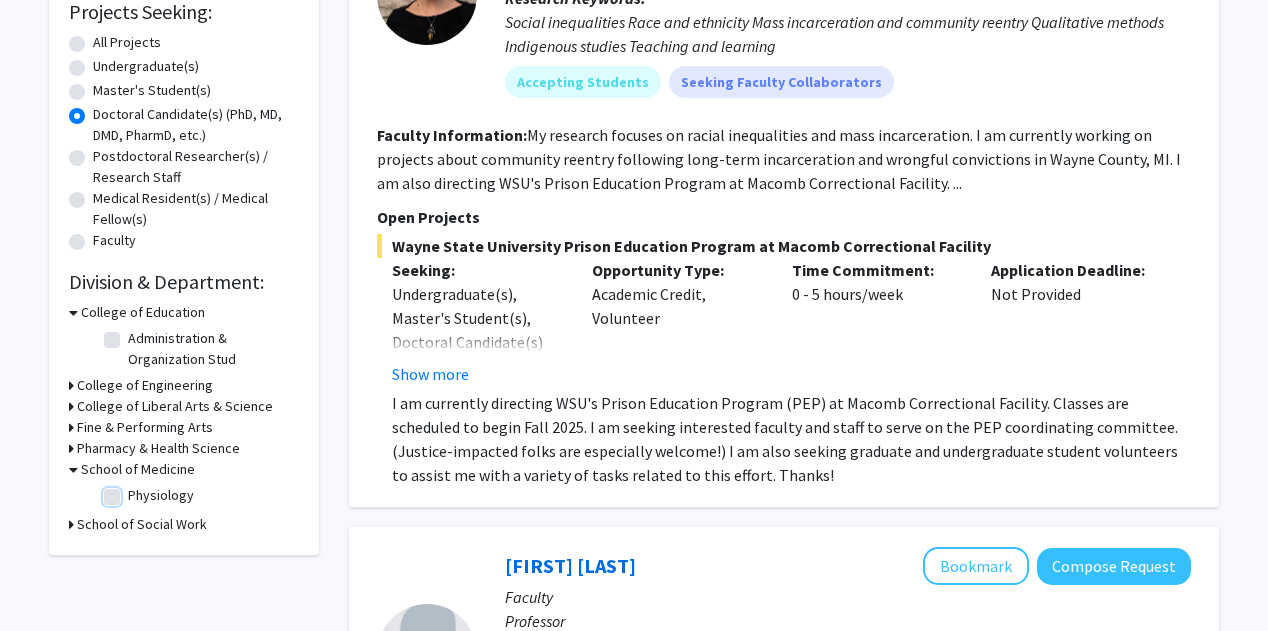 click on "Physiology" at bounding box center (134, 491) 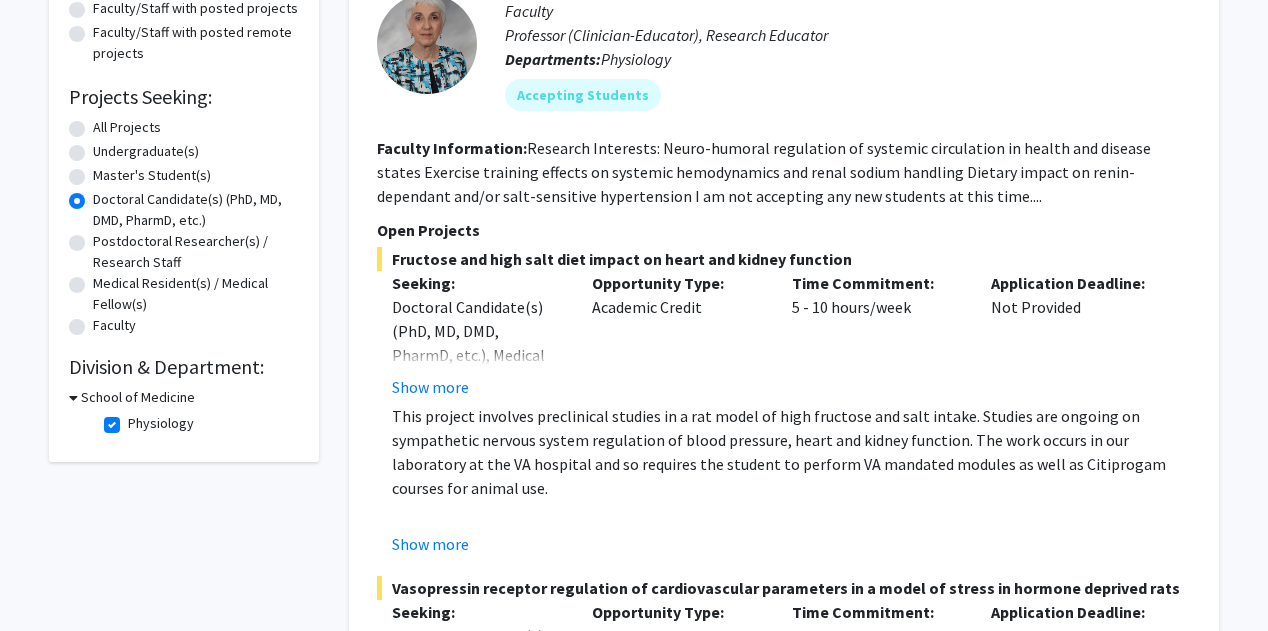 scroll, scrollTop: 0, scrollLeft: 0, axis: both 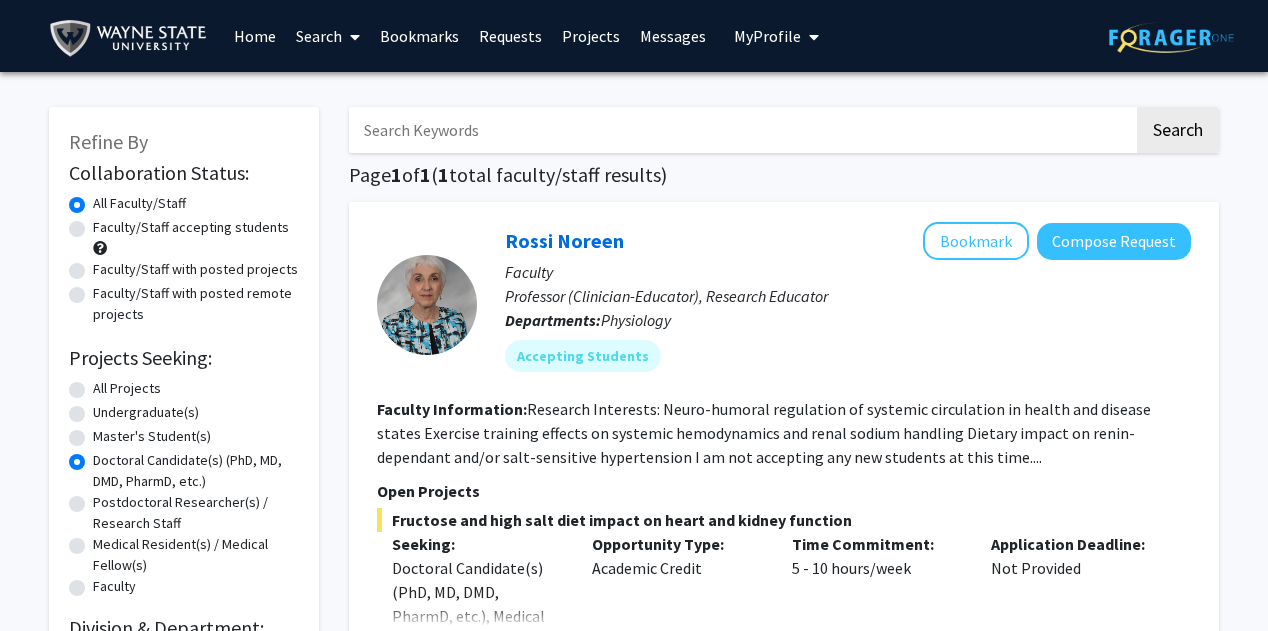click on "All Projects" 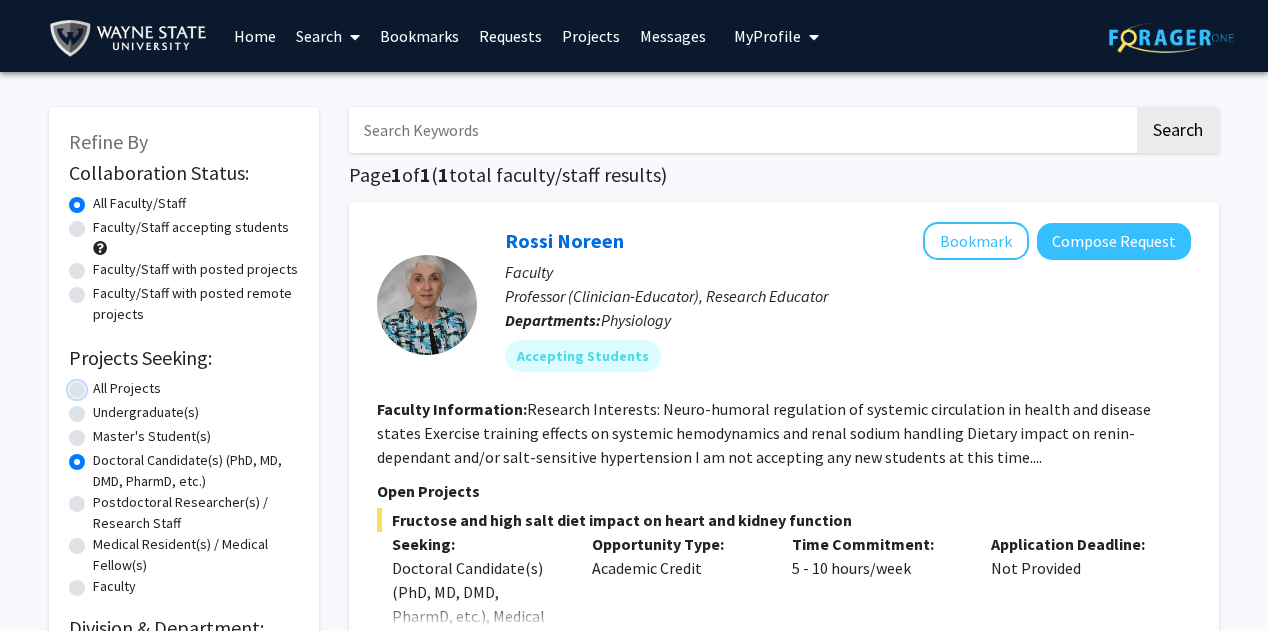 click on "All Projects" at bounding box center (99, 384) 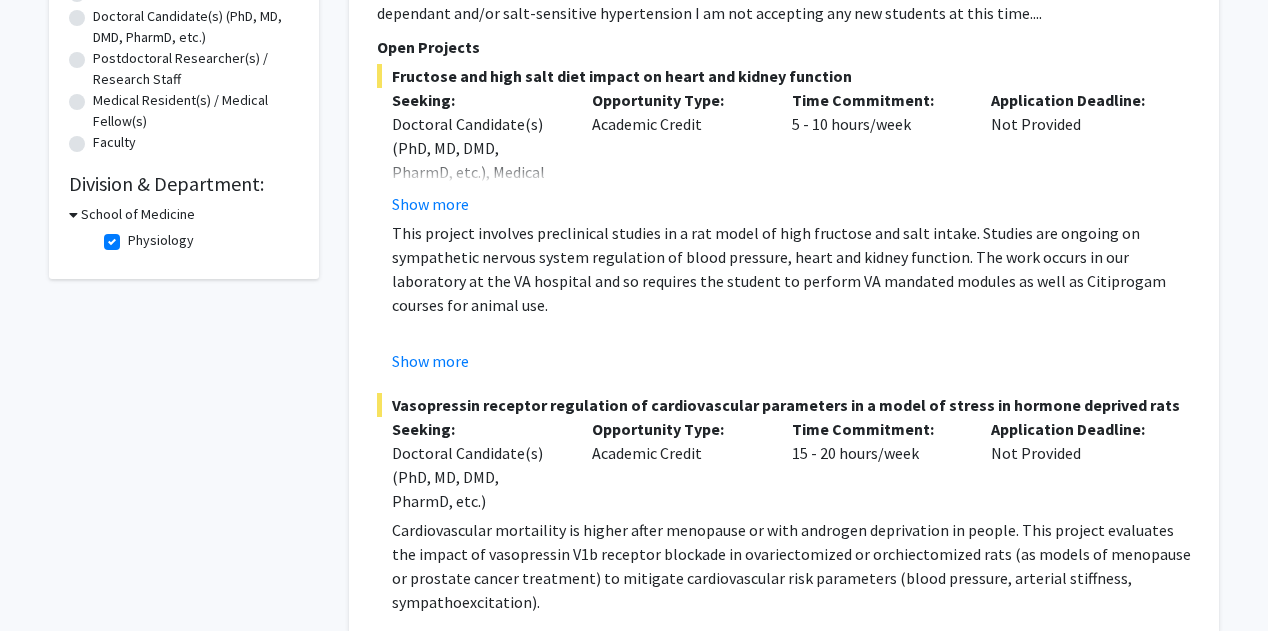scroll, scrollTop: 0, scrollLeft: 0, axis: both 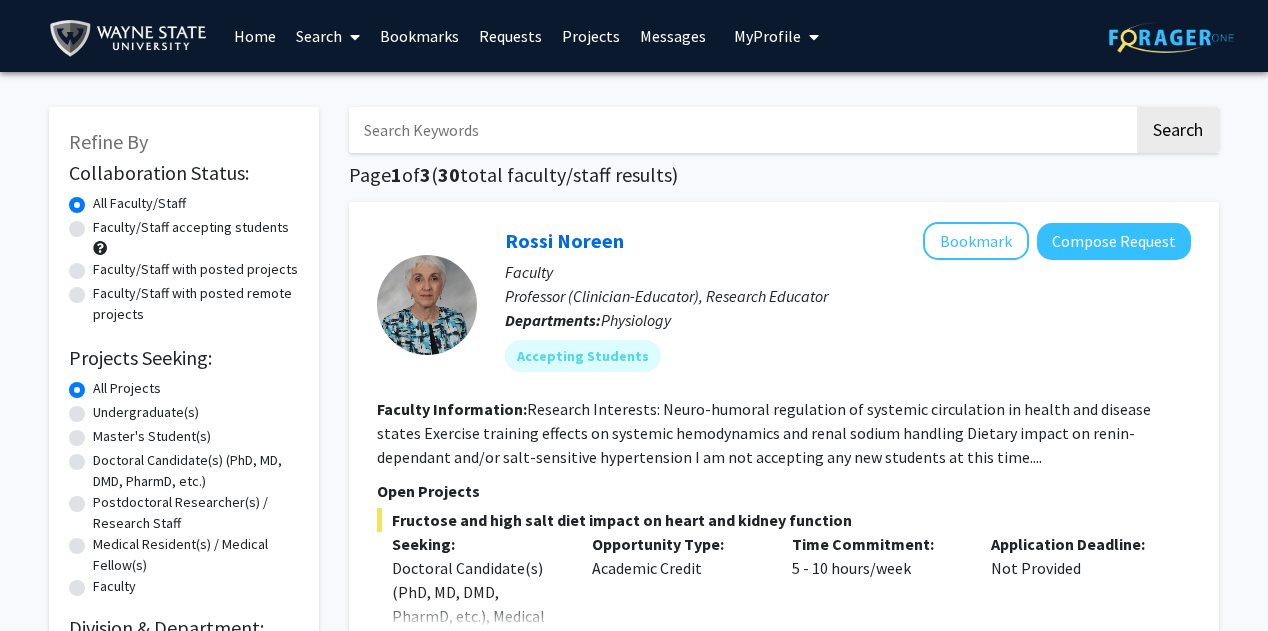 click on "Faculty/Staff accepting students" 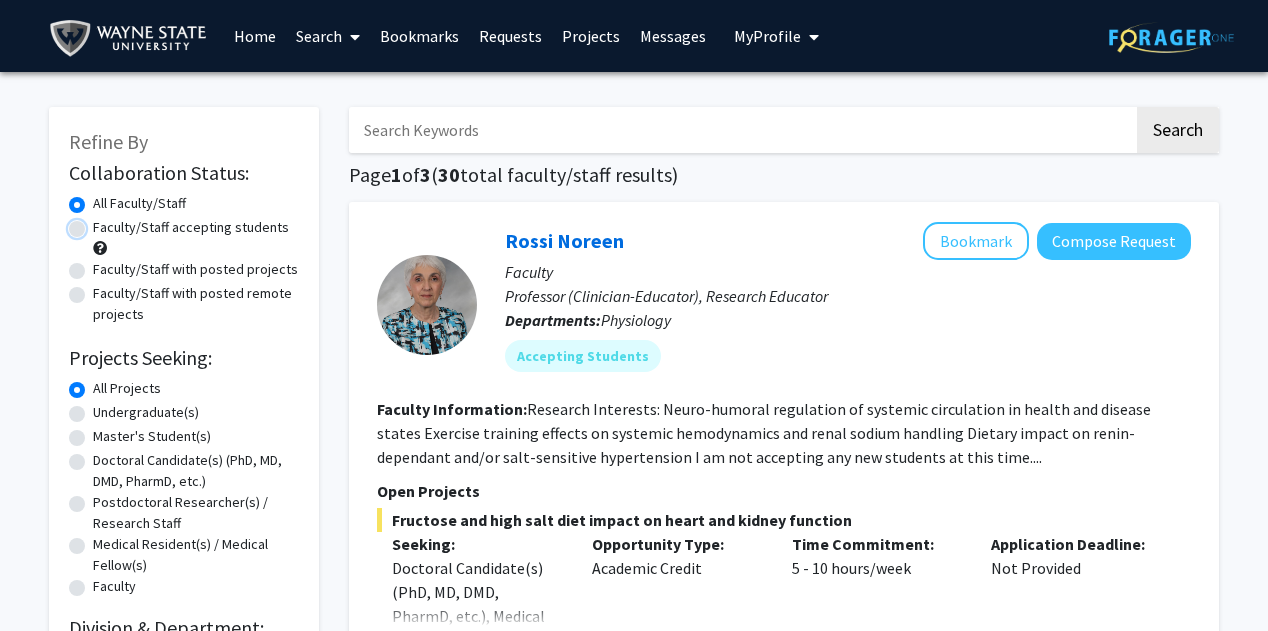 click on "Faculty/Staff accepting students" at bounding box center (99, 223) 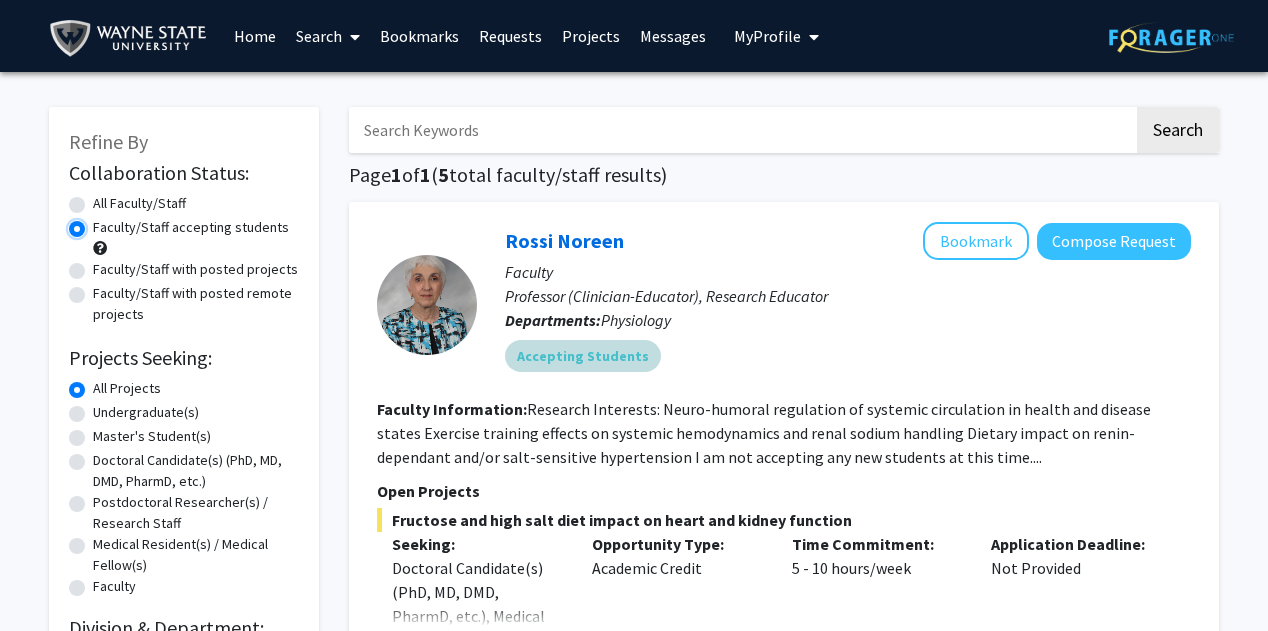 scroll, scrollTop: 43, scrollLeft: 0, axis: vertical 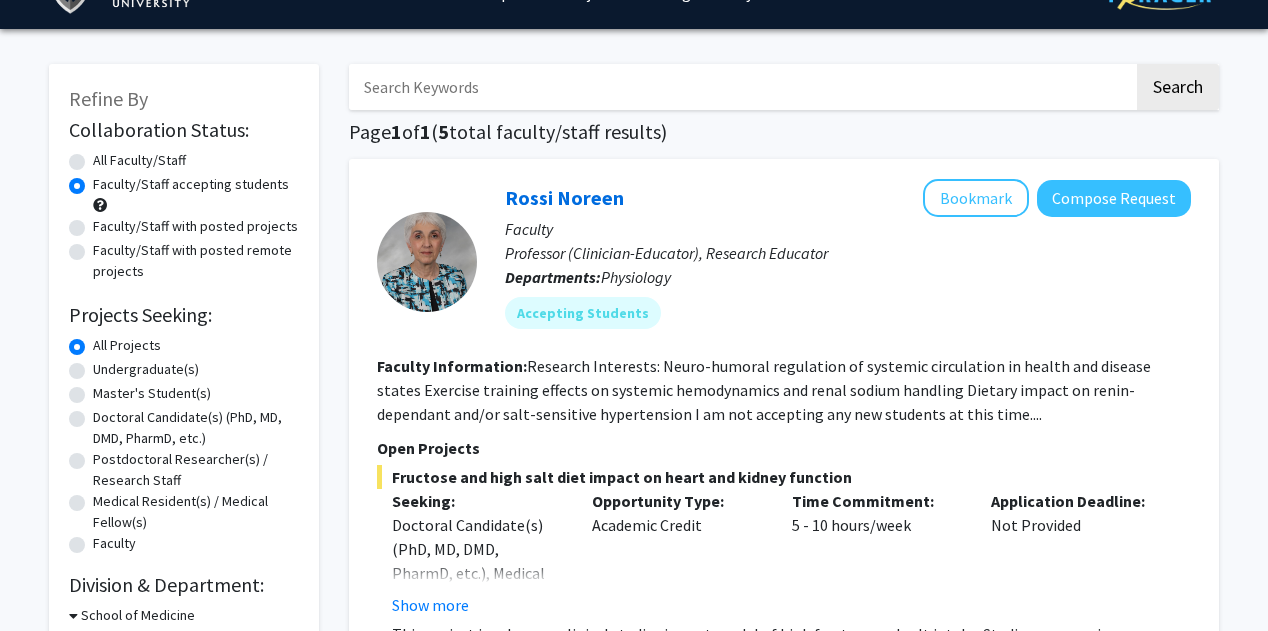 click on "Faculty/Staff with posted projects" 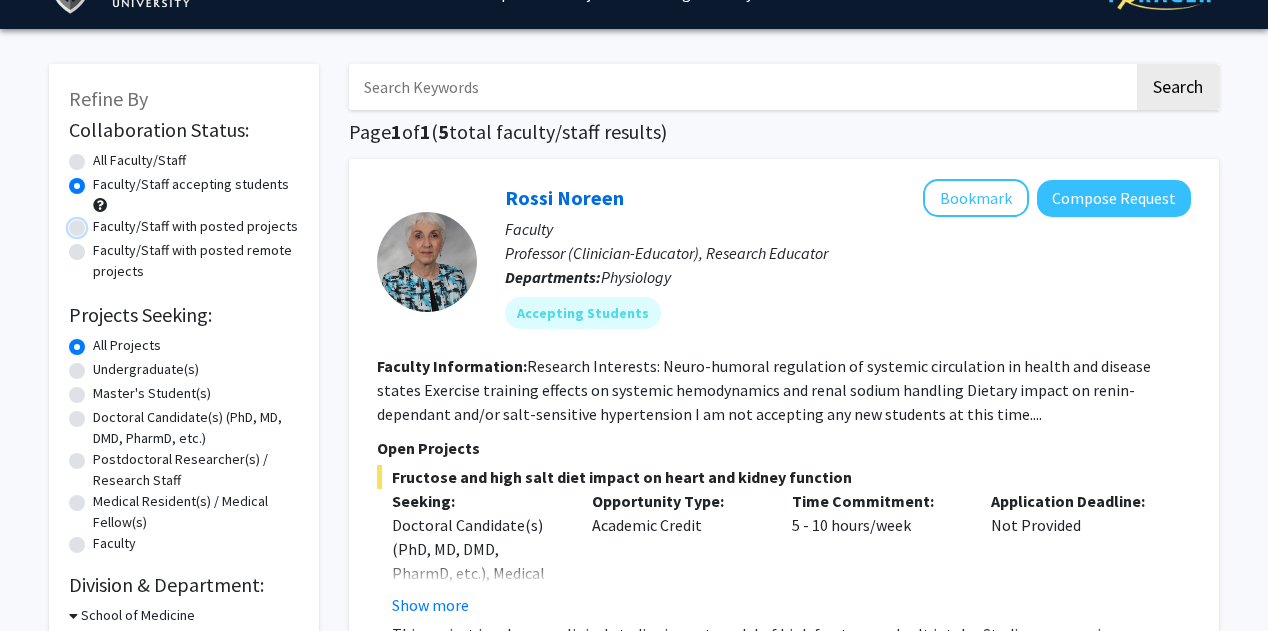 click on "Faculty/Staff with posted projects" at bounding box center (99, 222) 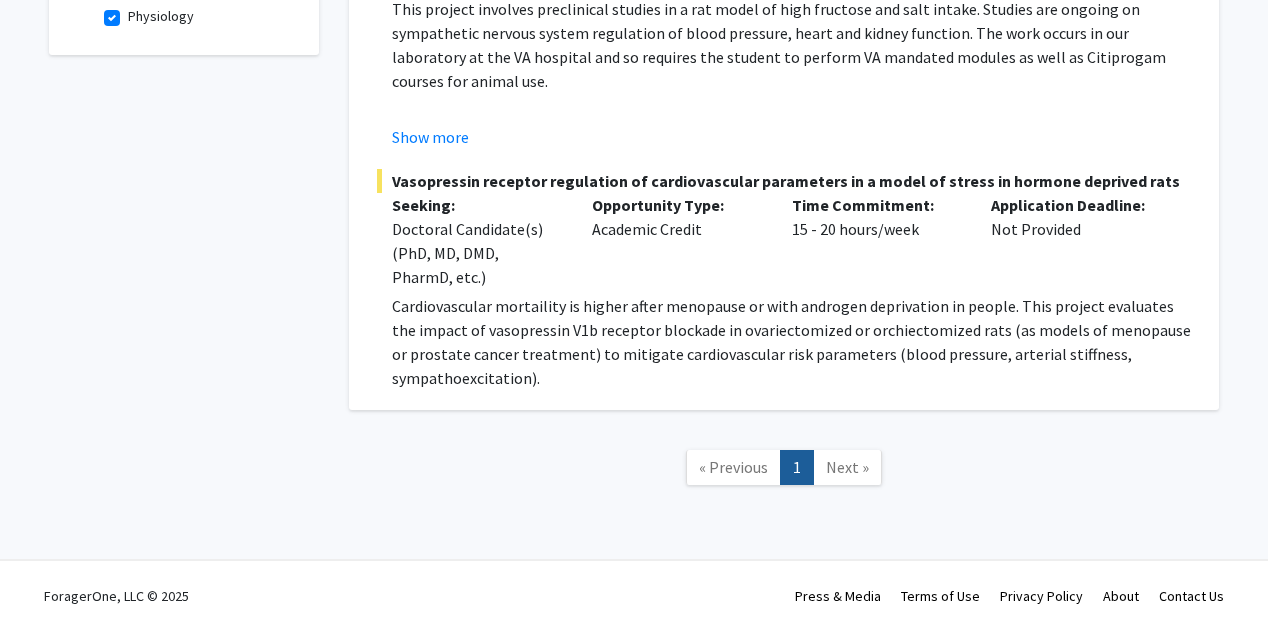 scroll, scrollTop: 0, scrollLeft: 0, axis: both 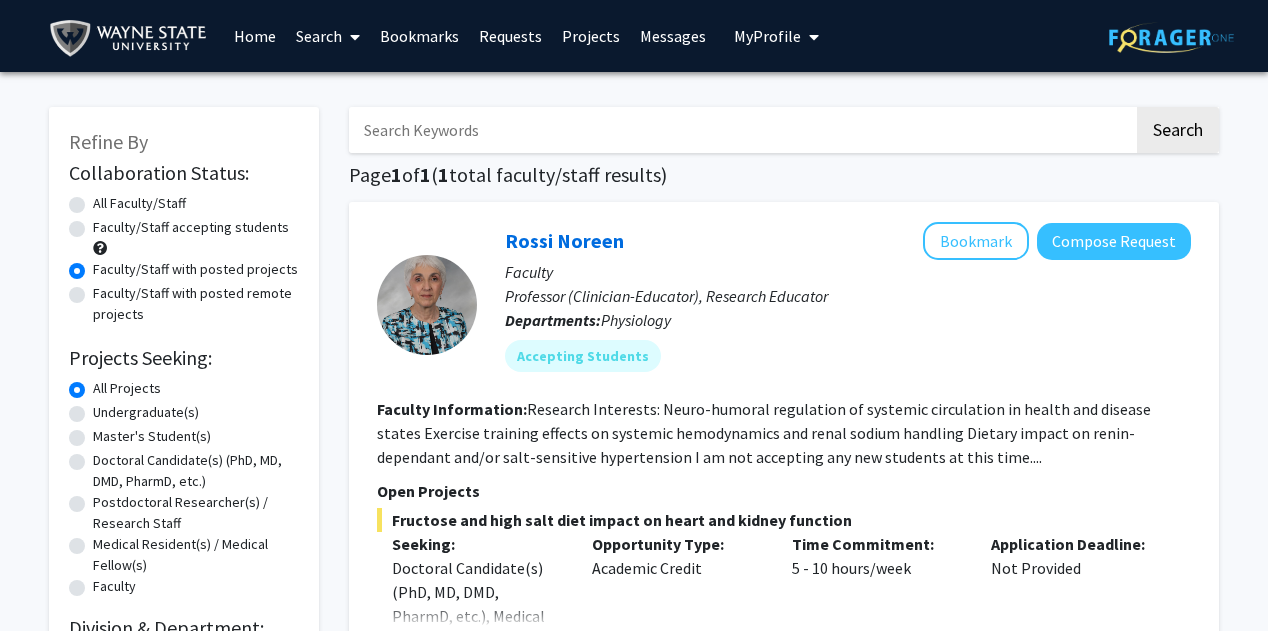 click on "All Faculty/Staff" 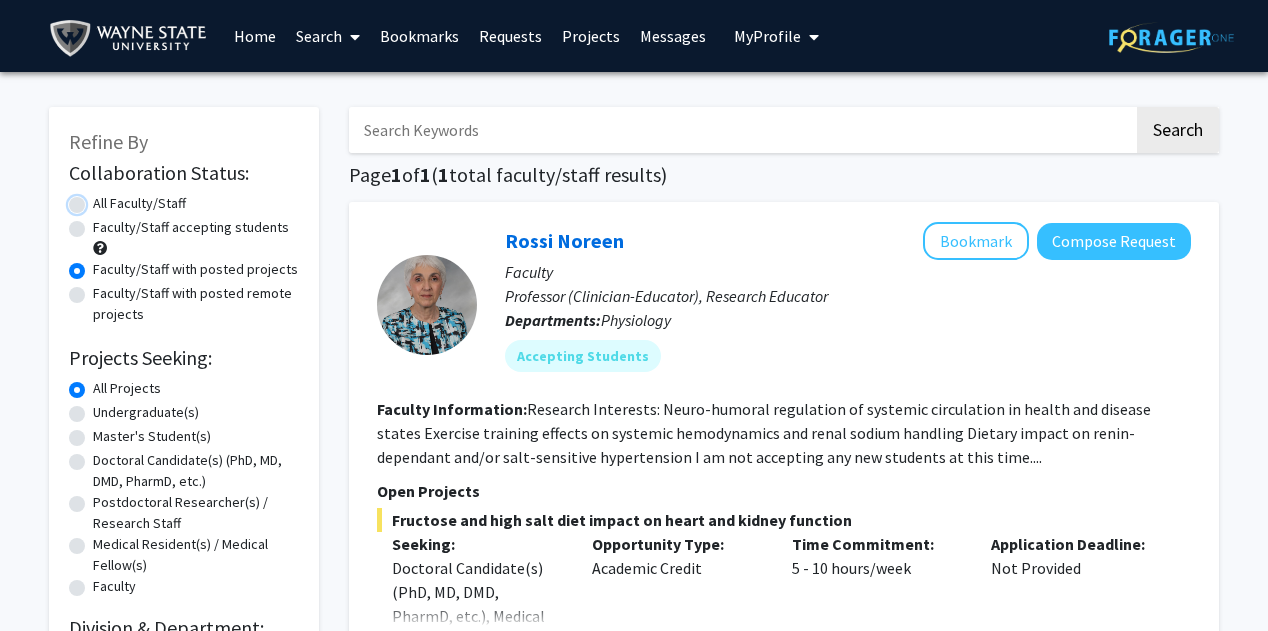 click on "All Faculty/Staff" at bounding box center [99, 199] 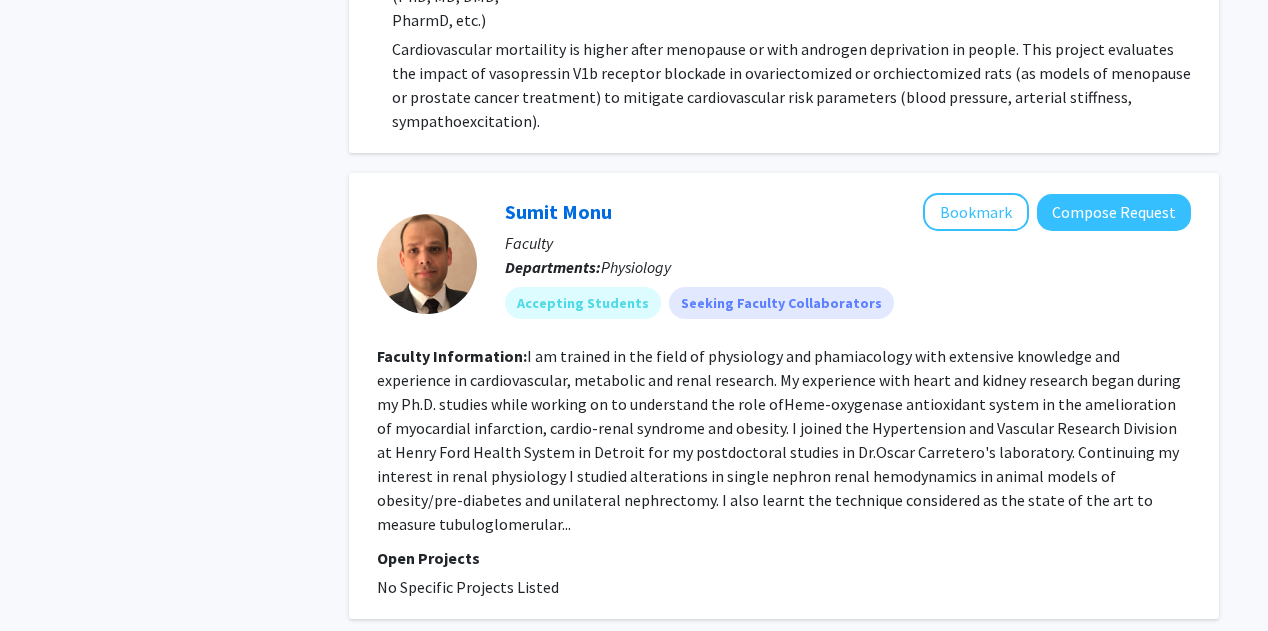 scroll, scrollTop: 923, scrollLeft: 0, axis: vertical 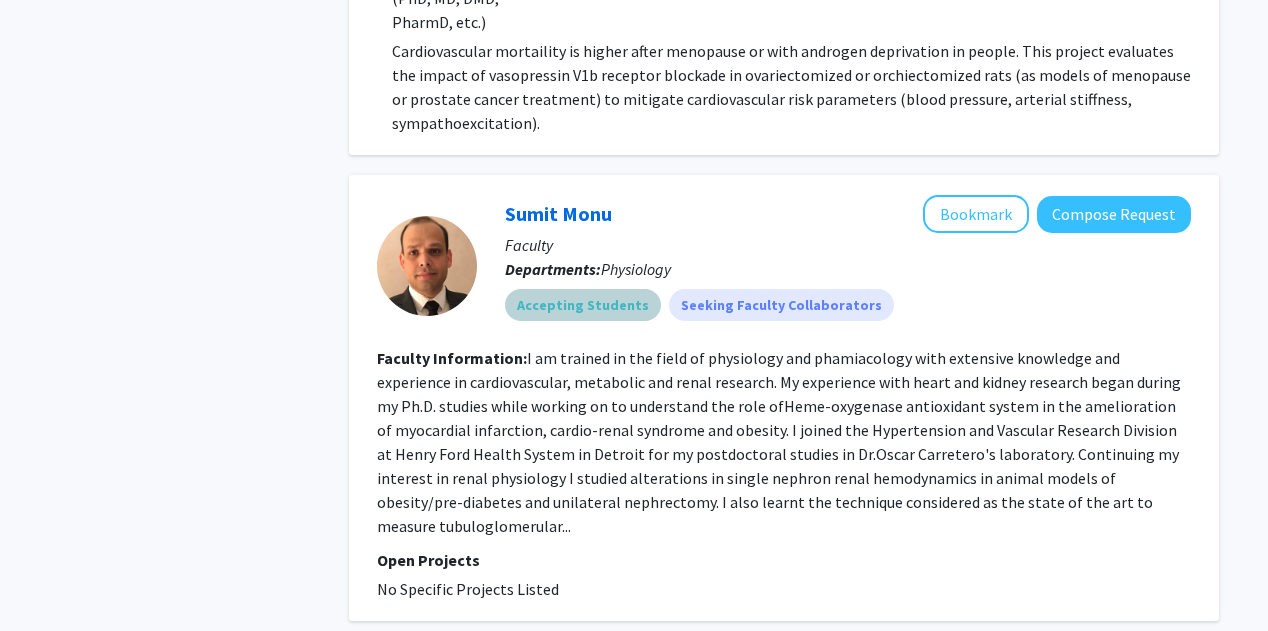 click on "Accepting Students" at bounding box center (583, 305) 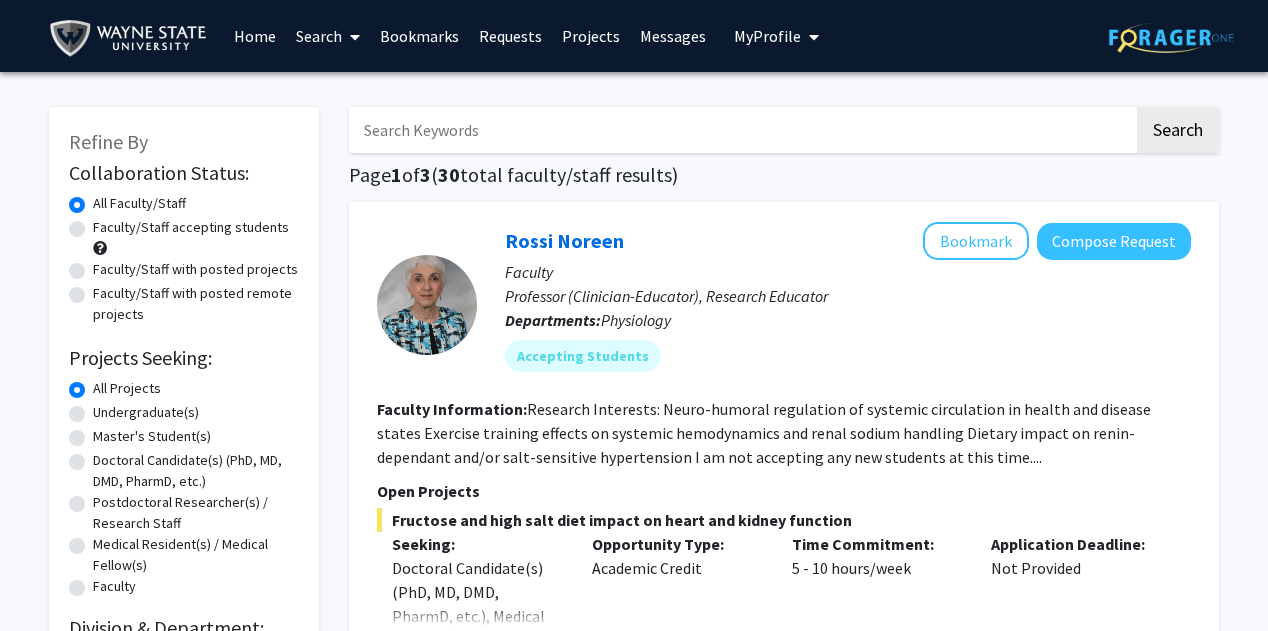 click on "Faculty/Staff accepting students" 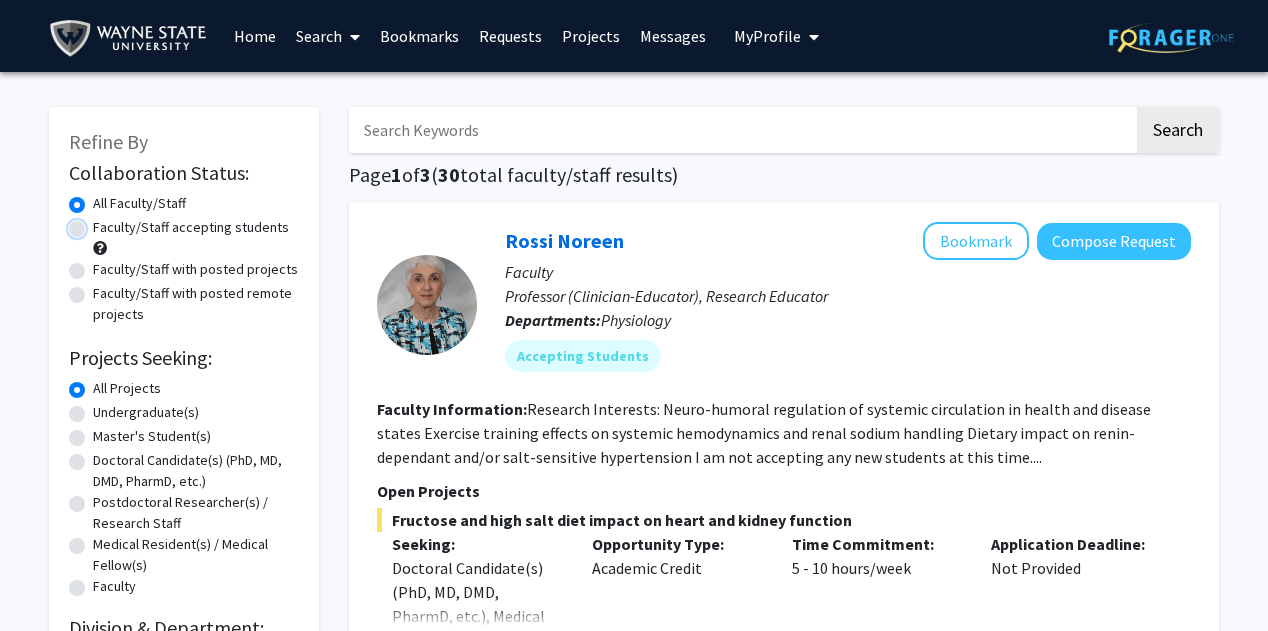 click on "Faculty/Staff accepting students" at bounding box center [99, 223] 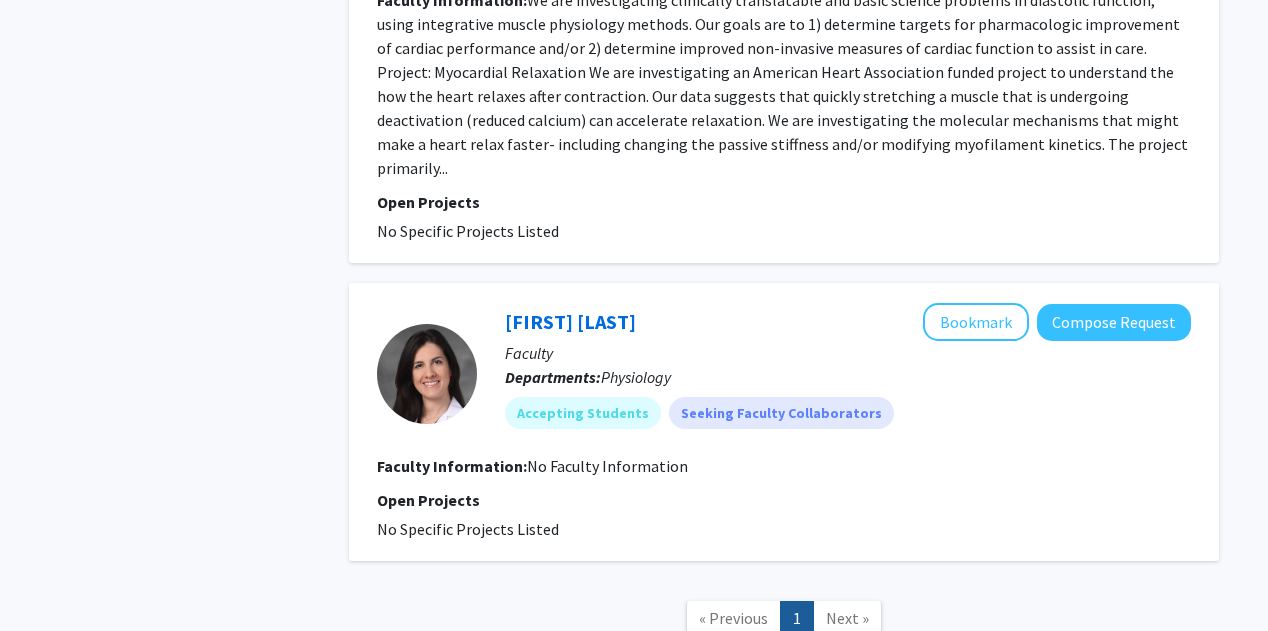 scroll, scrollTop: 2148, scrollLeft: 0, axis: vertical 